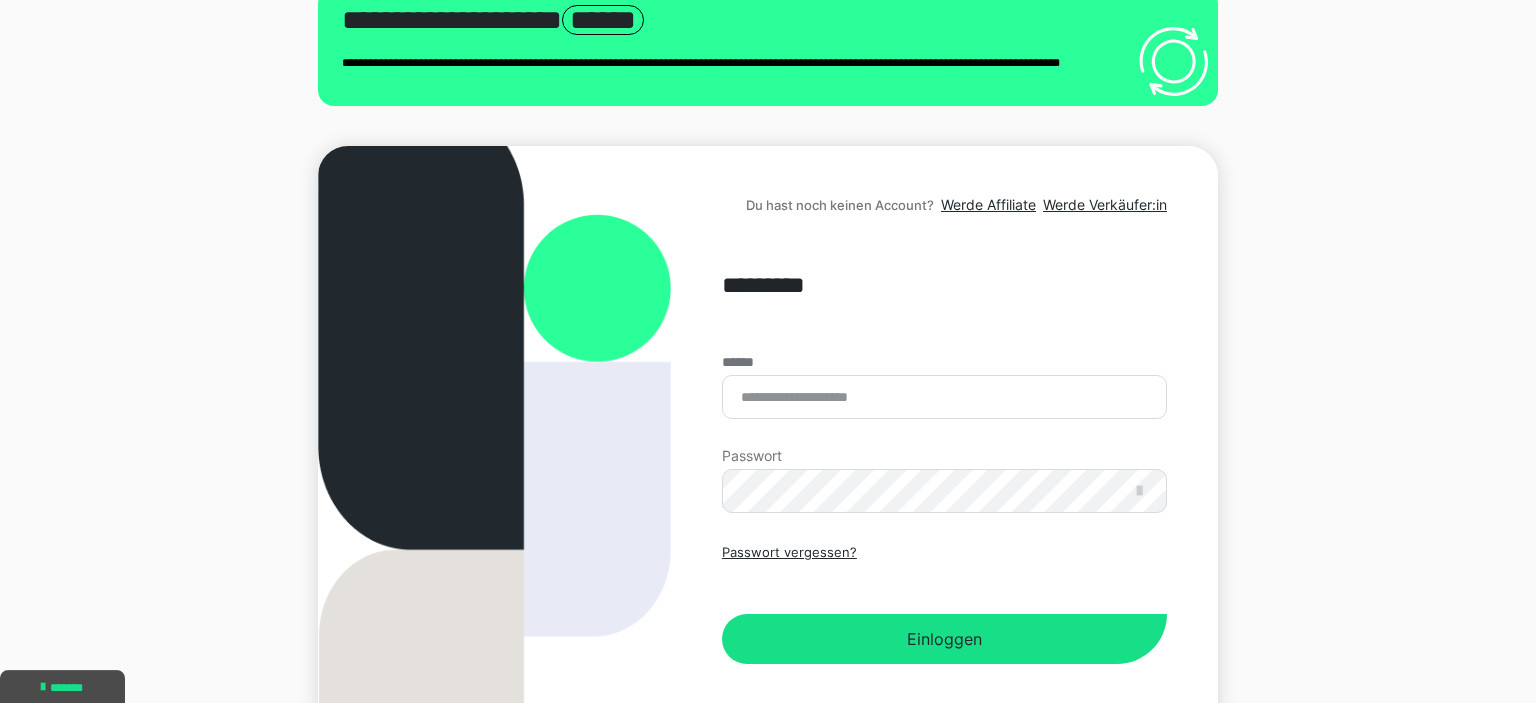 scroll, scrollTop: 211, scrollLeft: 0, axis: vertical 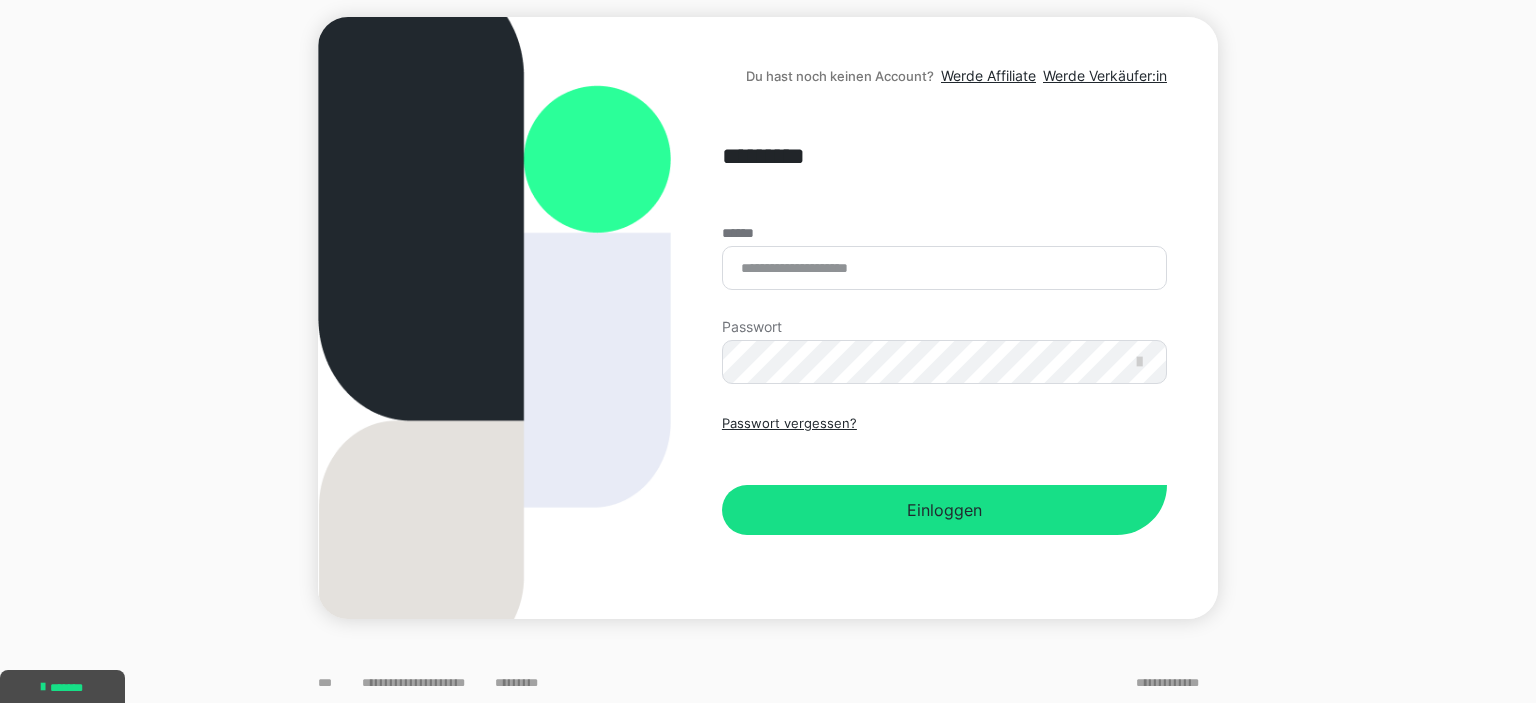 click on "******" at bounding box center (944, 268) 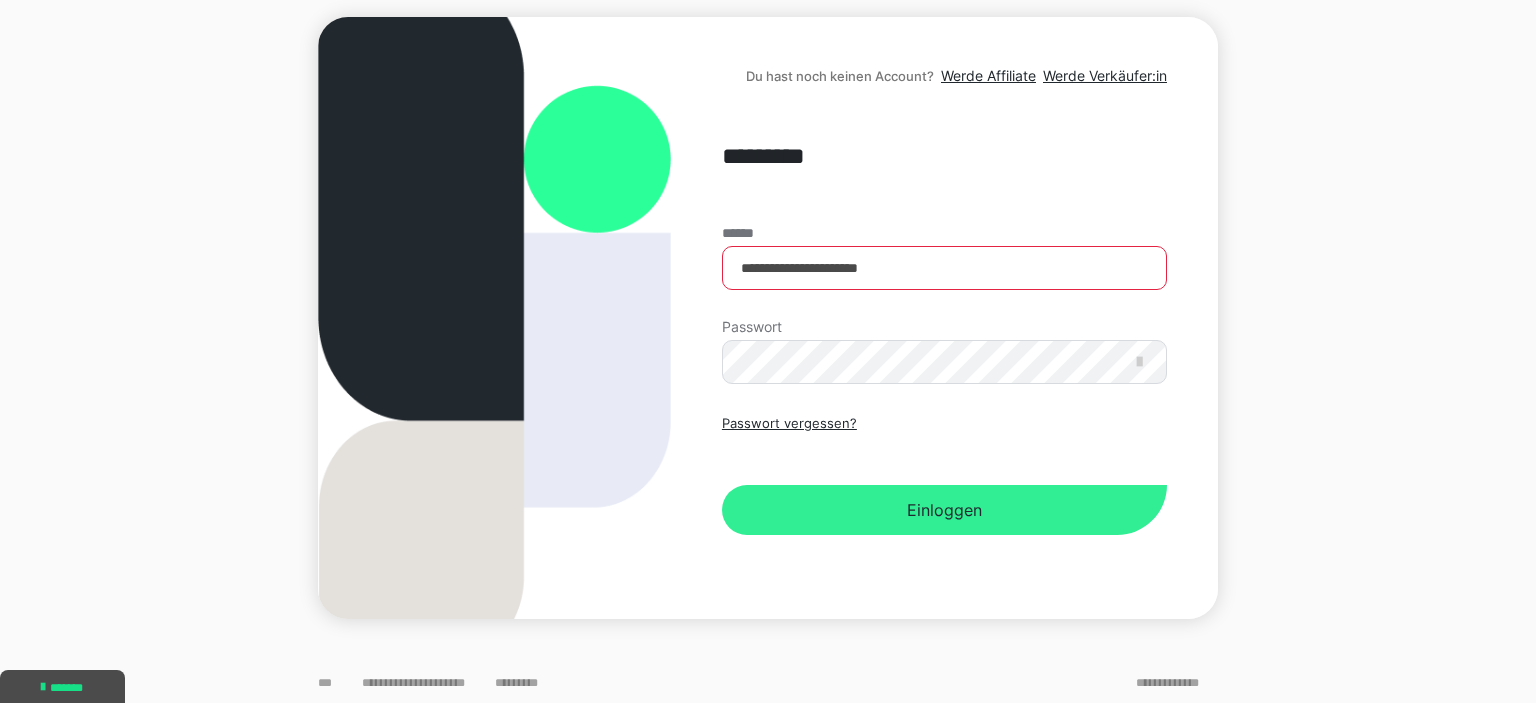 type on "**********" 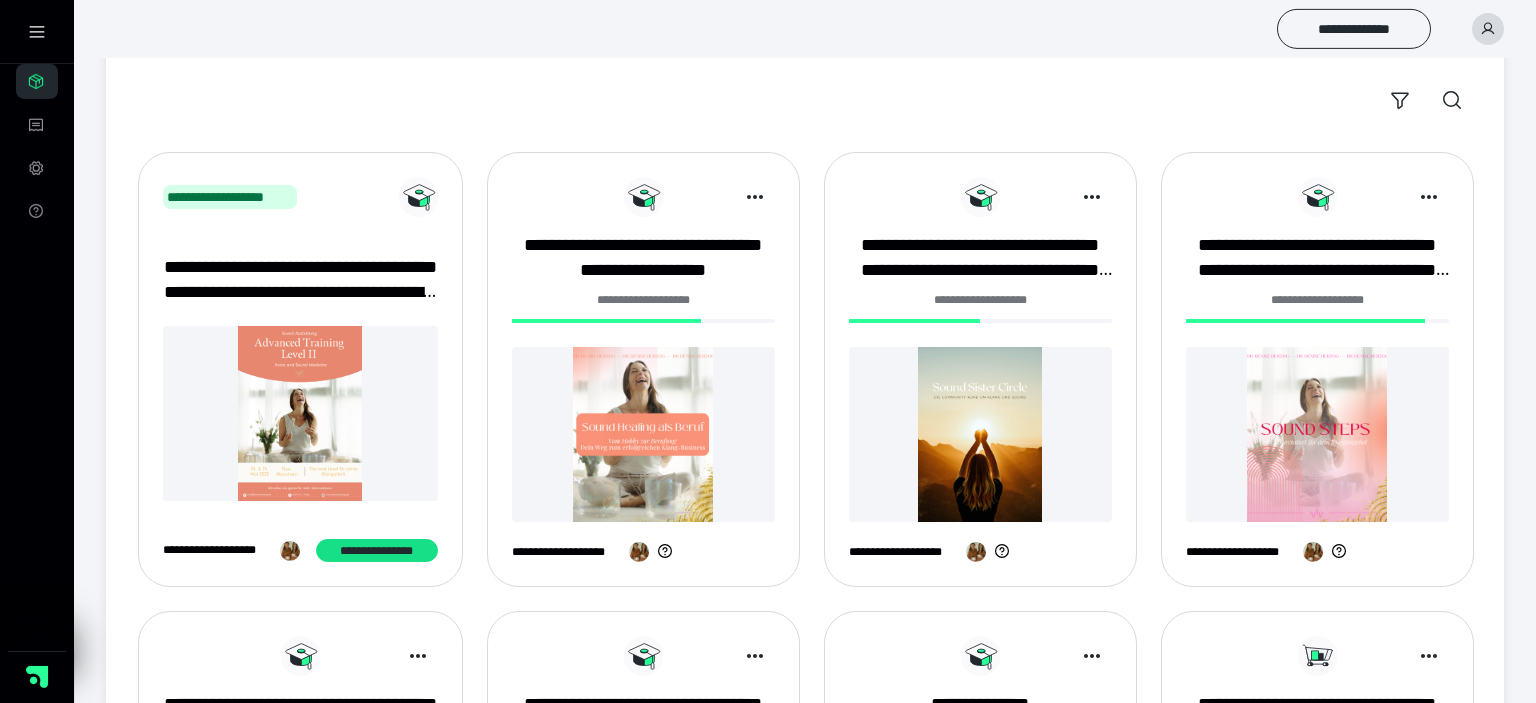 scroll, scrollTop: 211, scrollLeft: 0, axis: vertical 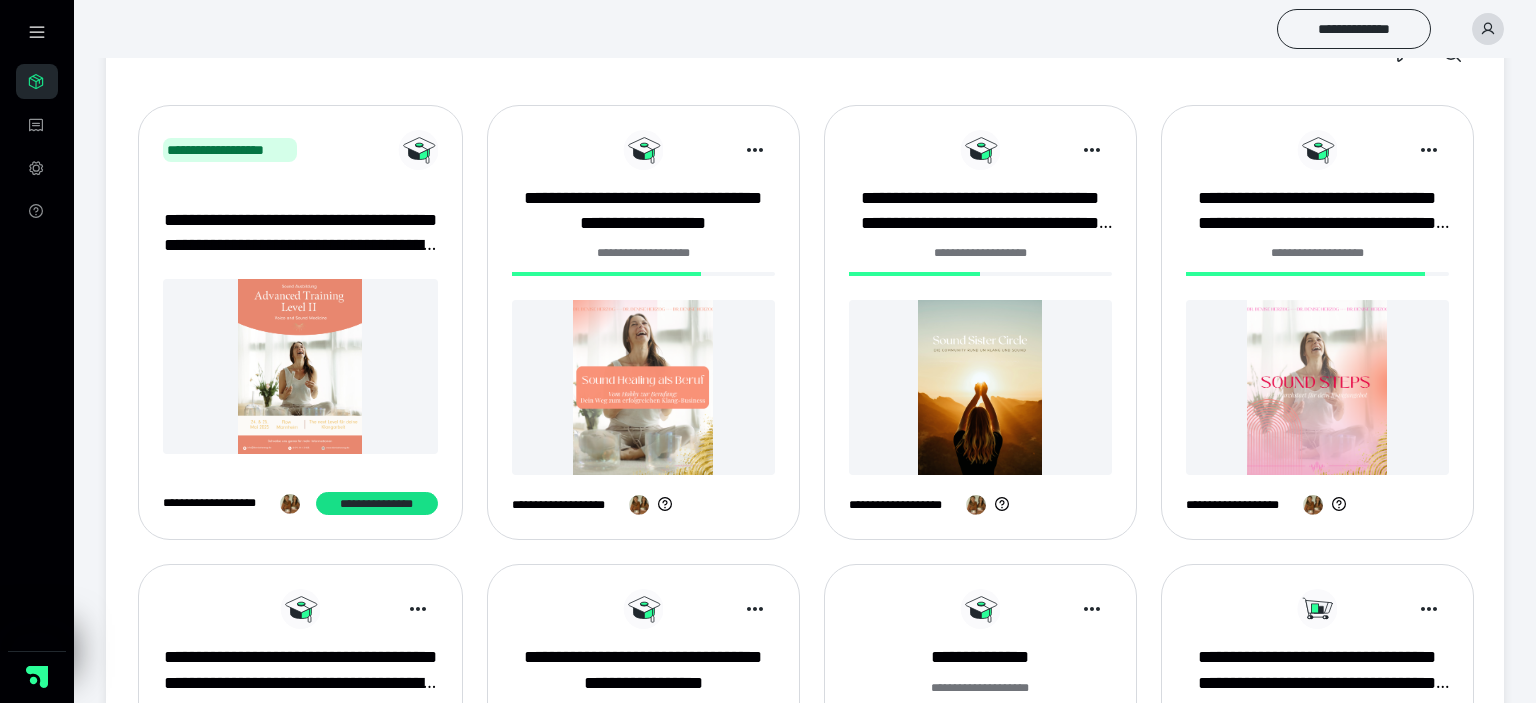 click at bounding box center (643, 387) 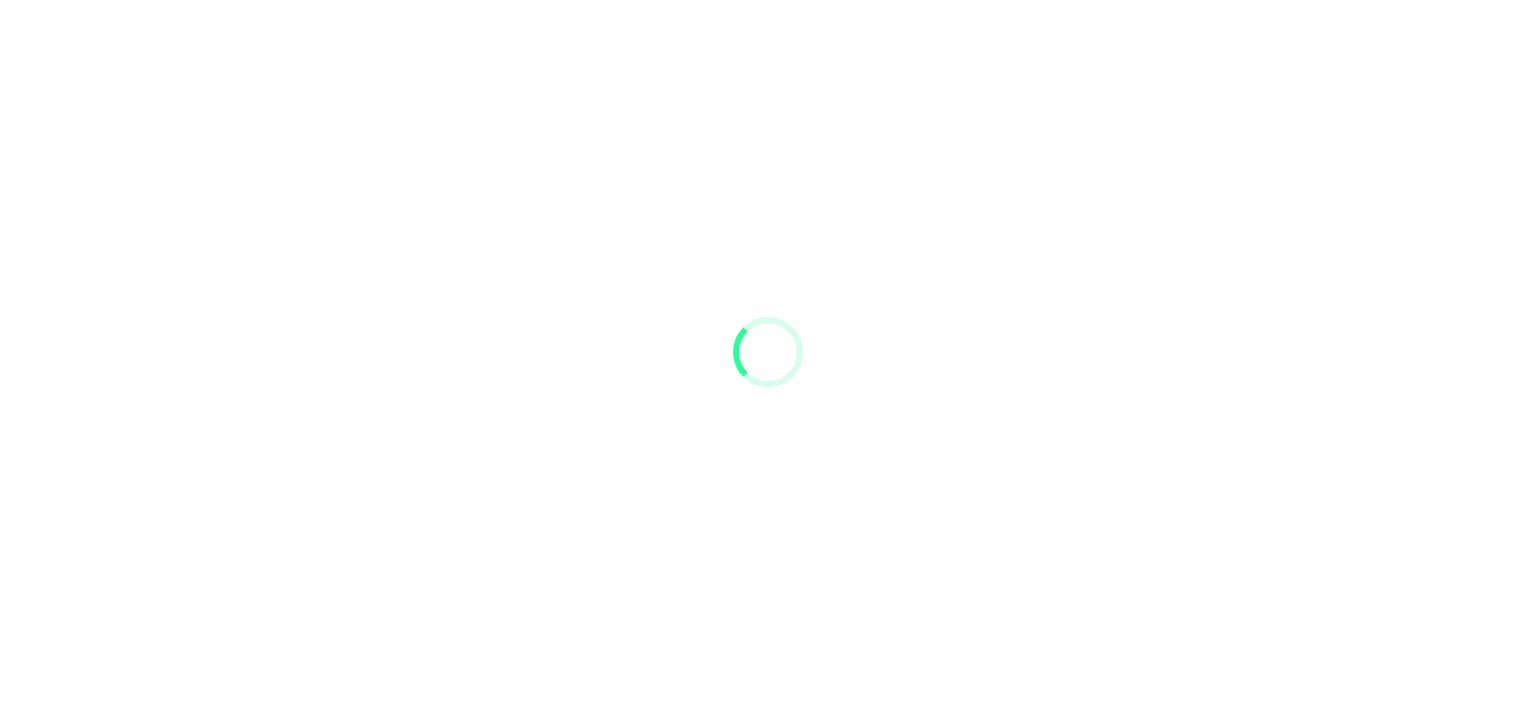 scroll, scrollTop: 0, scrollLeft: 0, axis: both 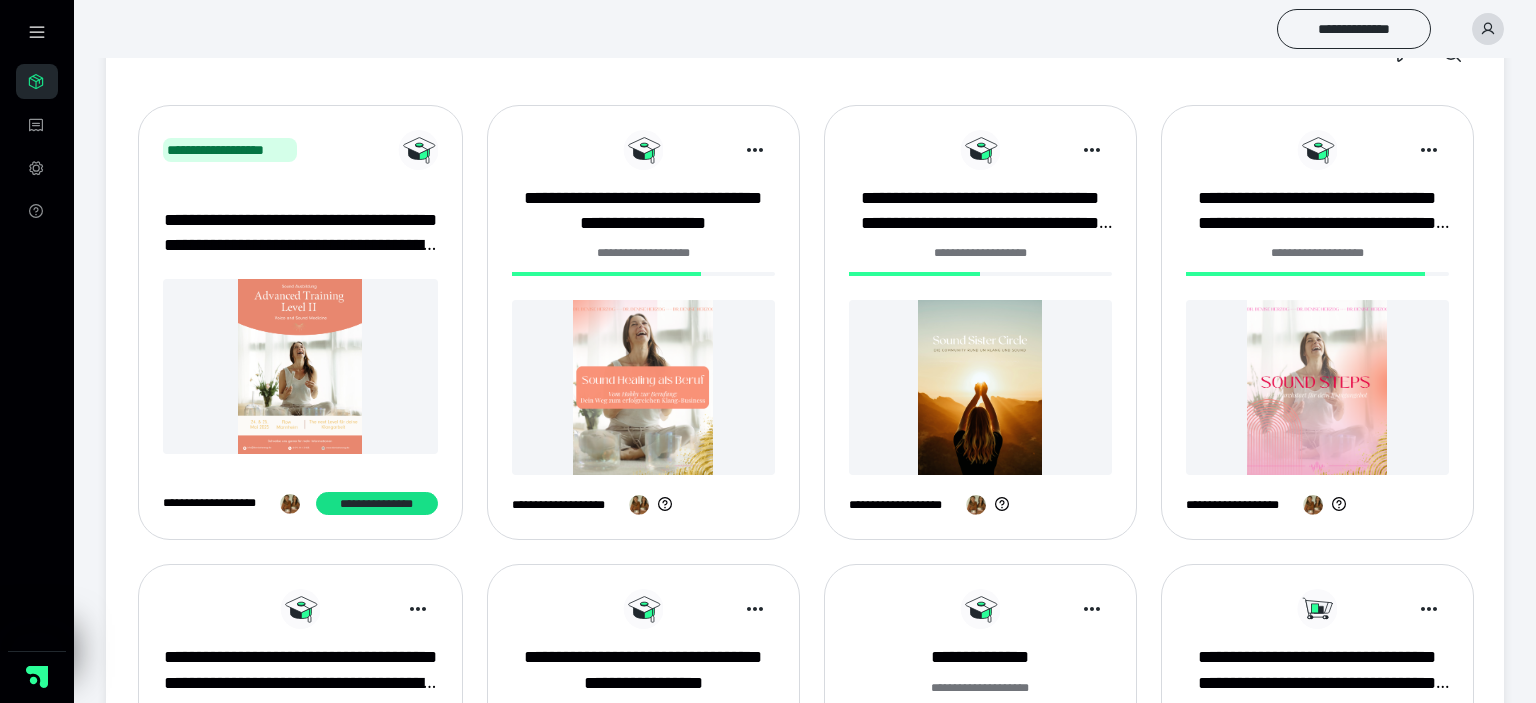 click at bounding box center [980, 387] 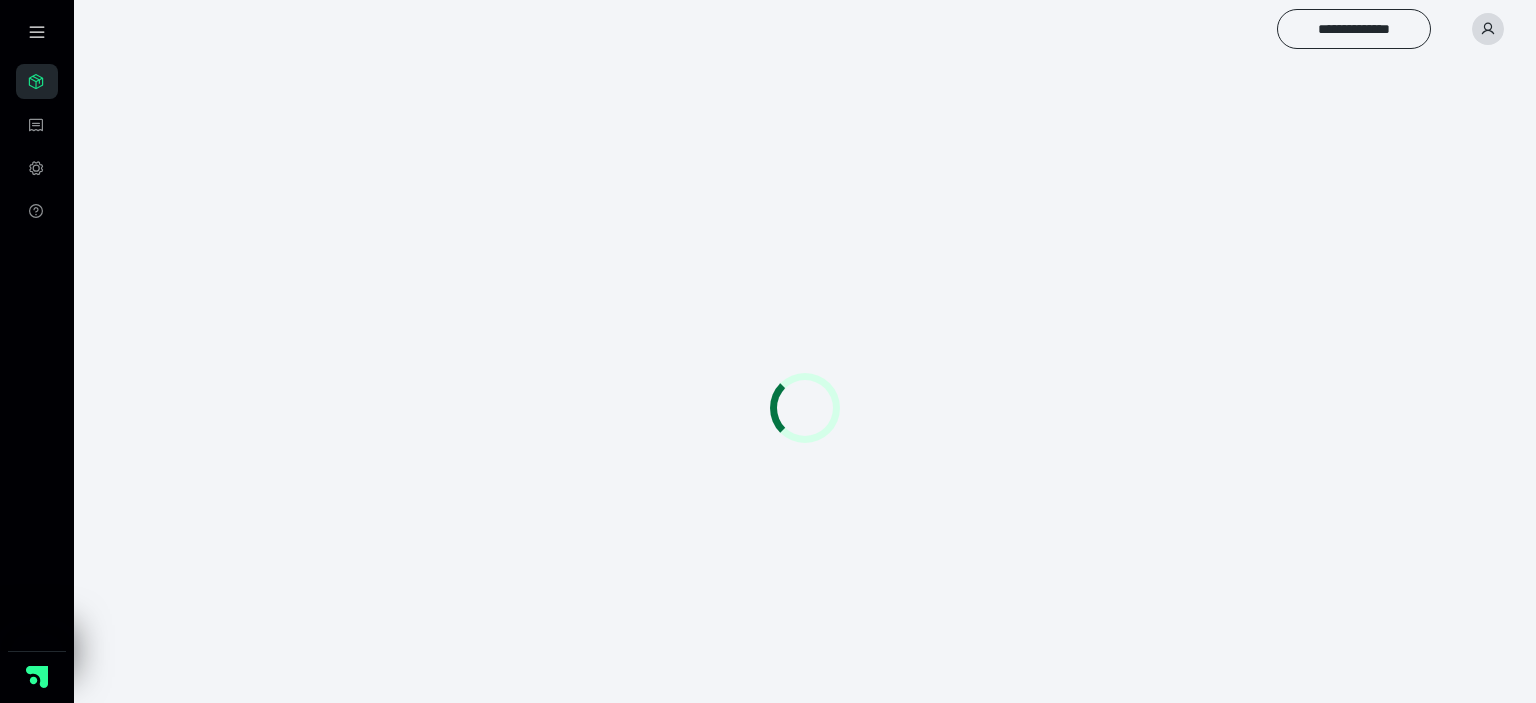 scroll, scrollTop: 0, scrollLeft: 0, axis: both 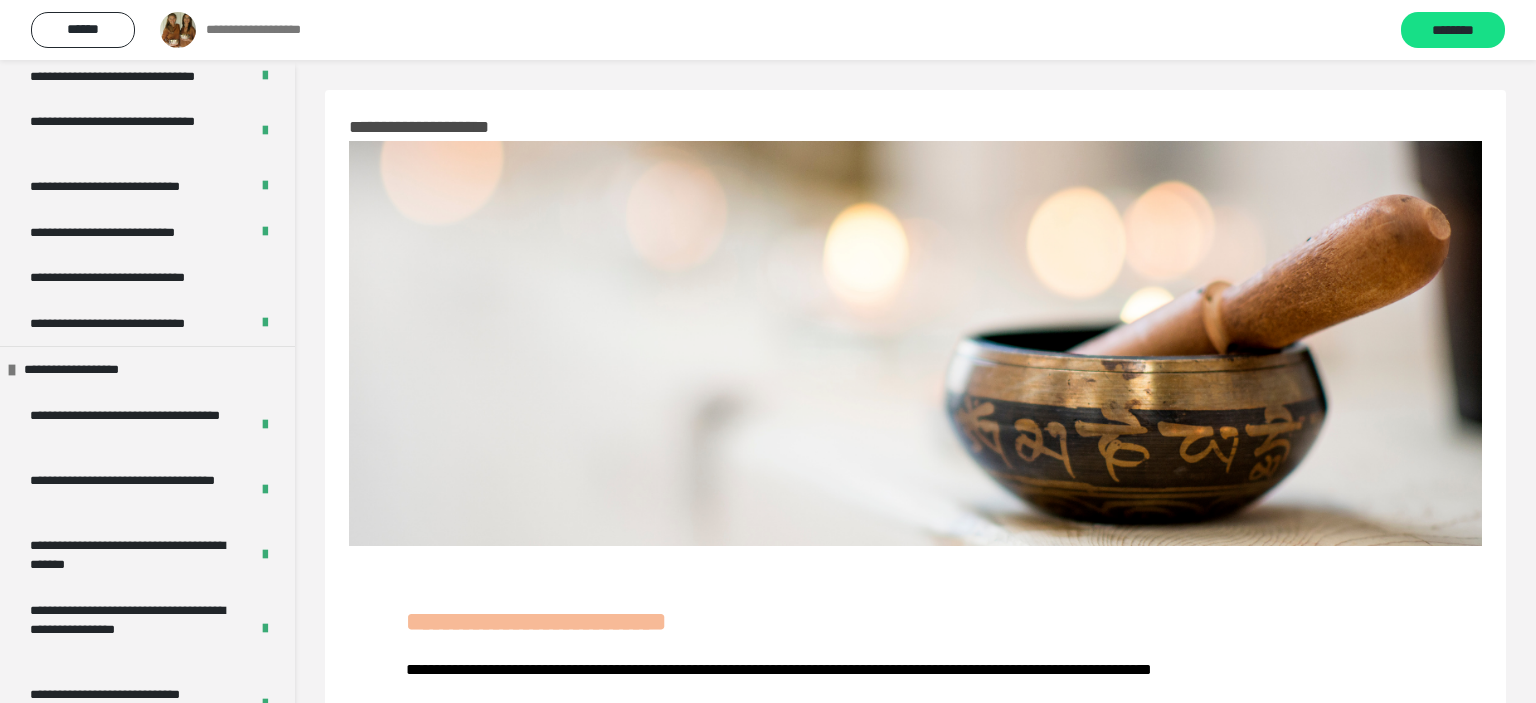 click on "**********" at bounding box center [264, 30] 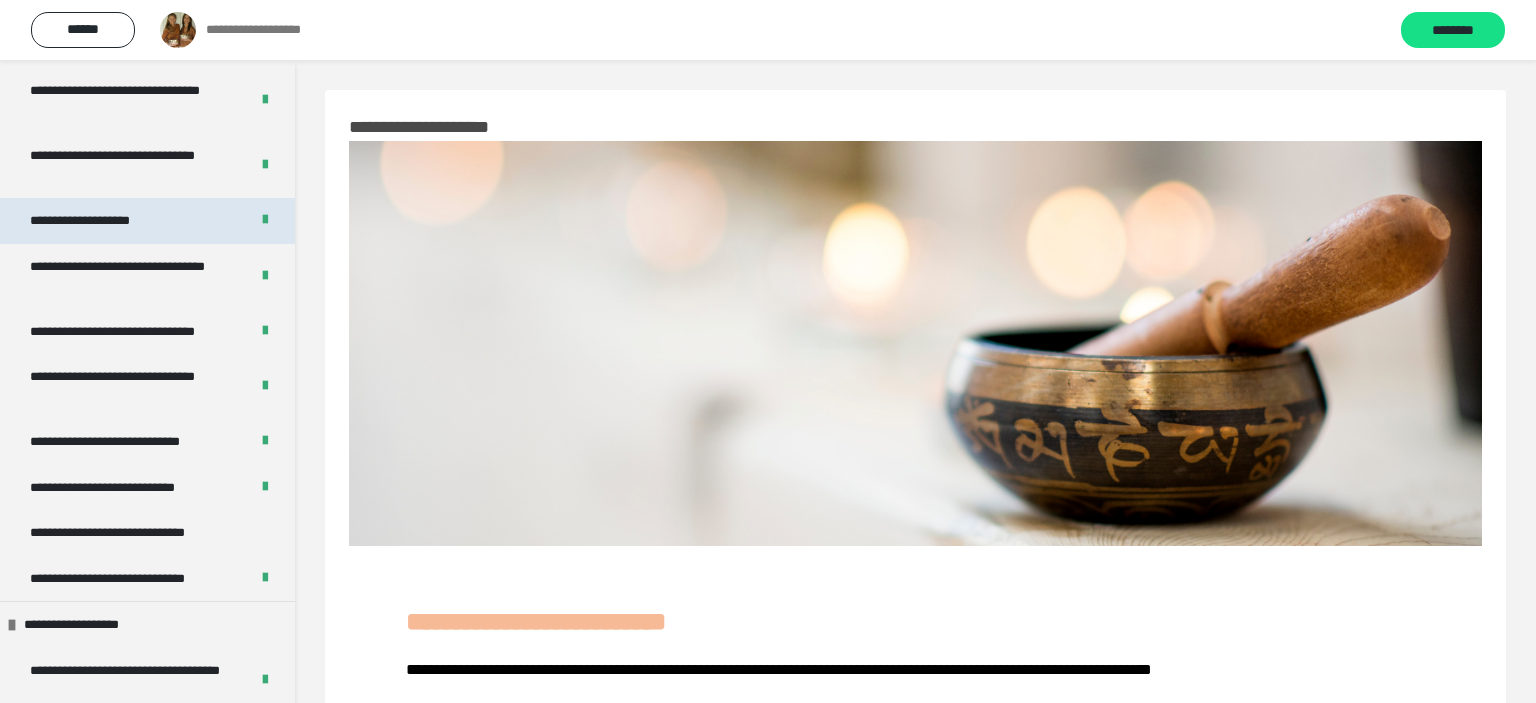 scroll, scrollTop: 1420, scrollLeft: 0, axis: vertical 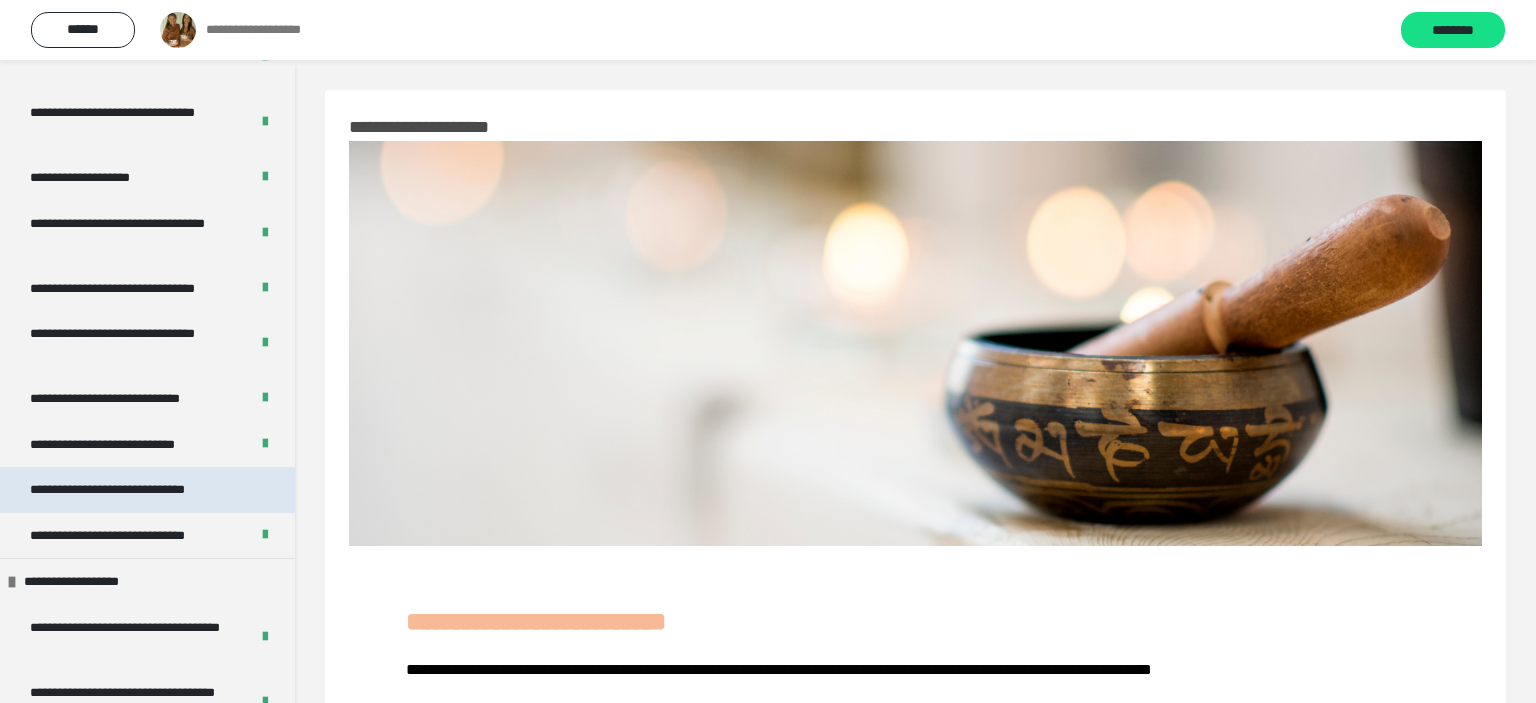 click on "**********" at bounding box center [124, 490] 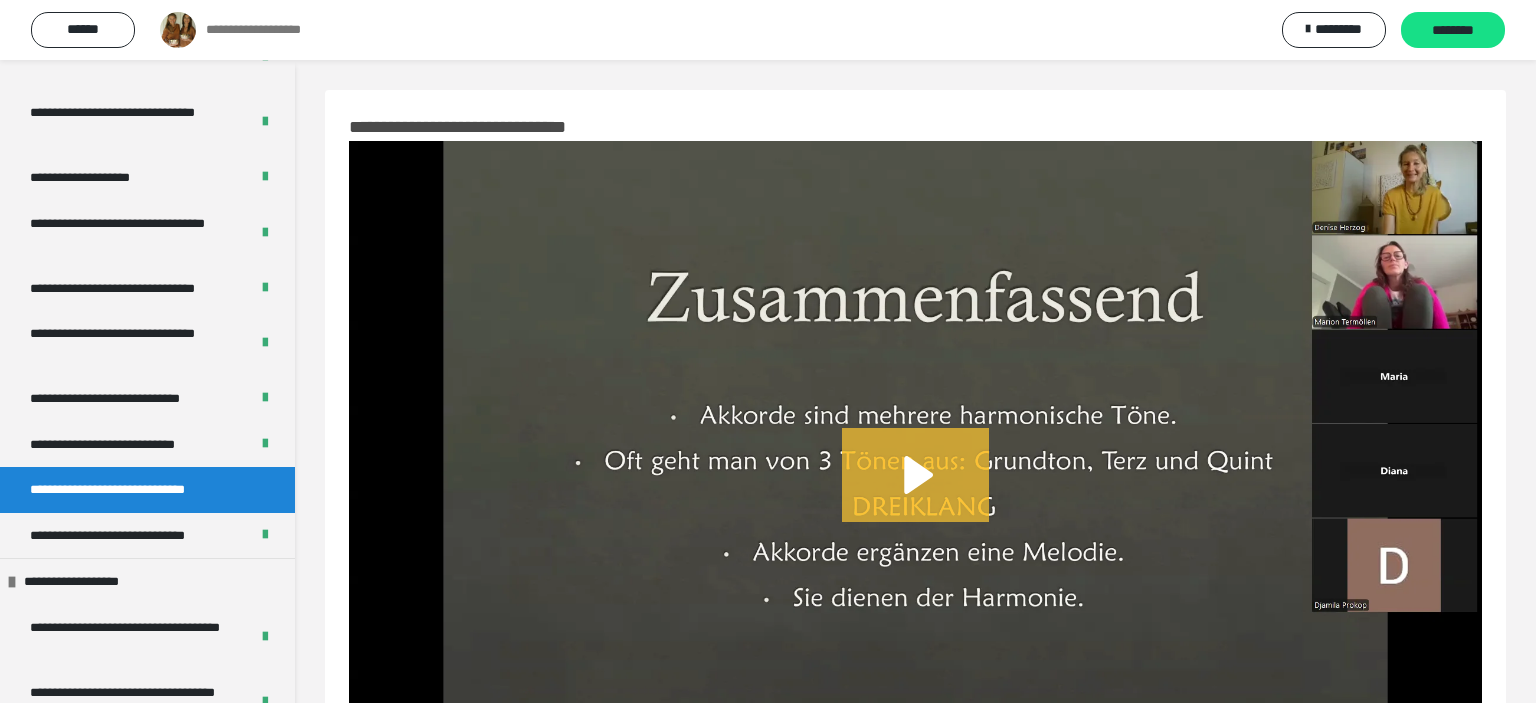click 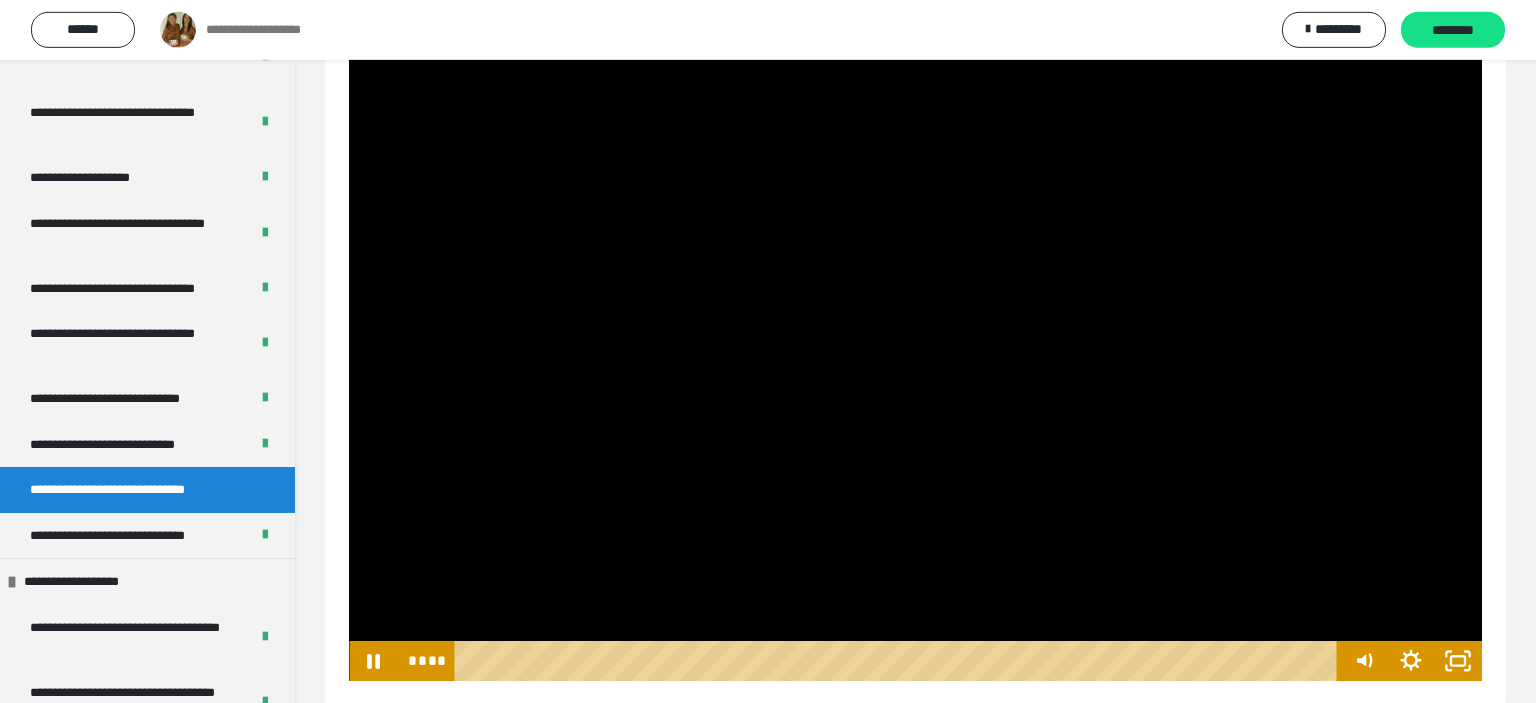 scroll, scrollTop: 200, scrollLeft: 0, axis: vertical 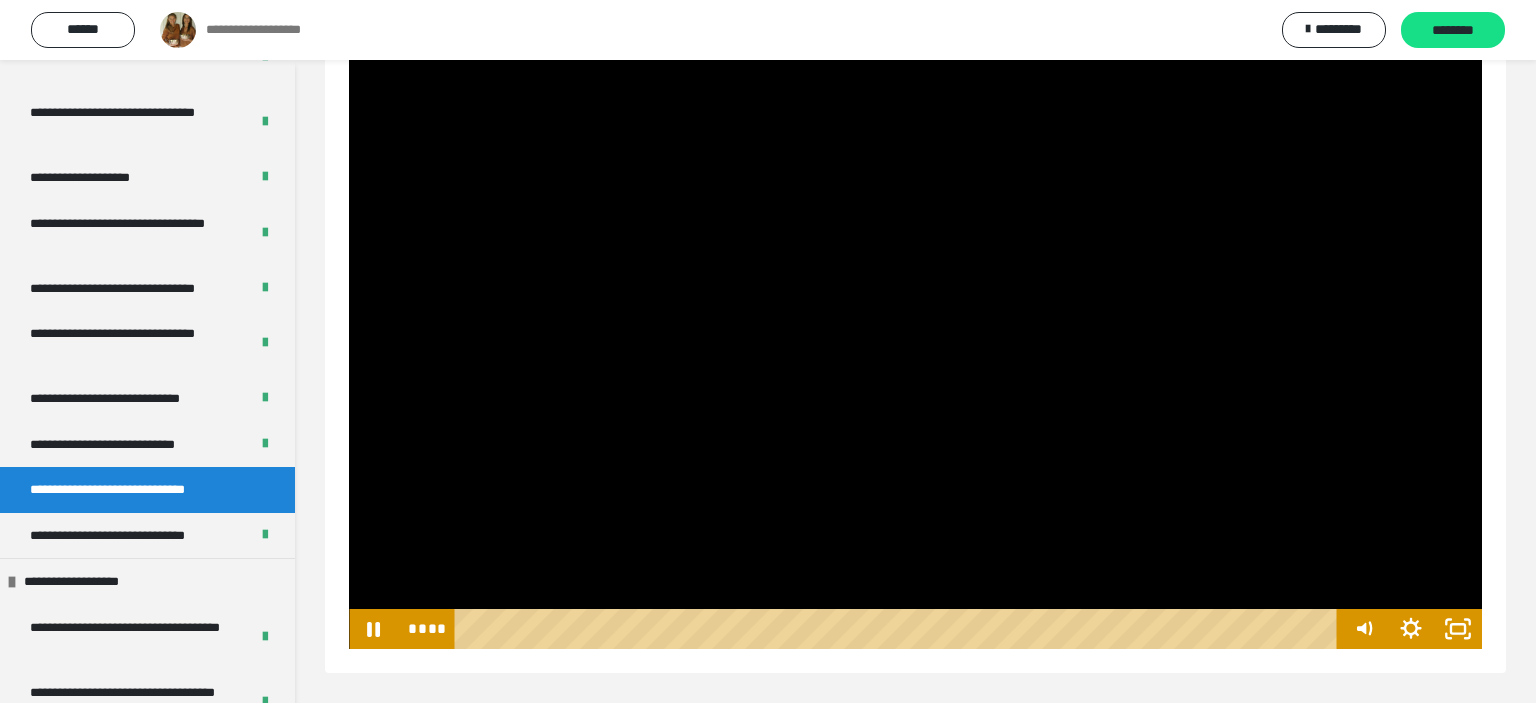 click at bounding box center [899, 629] 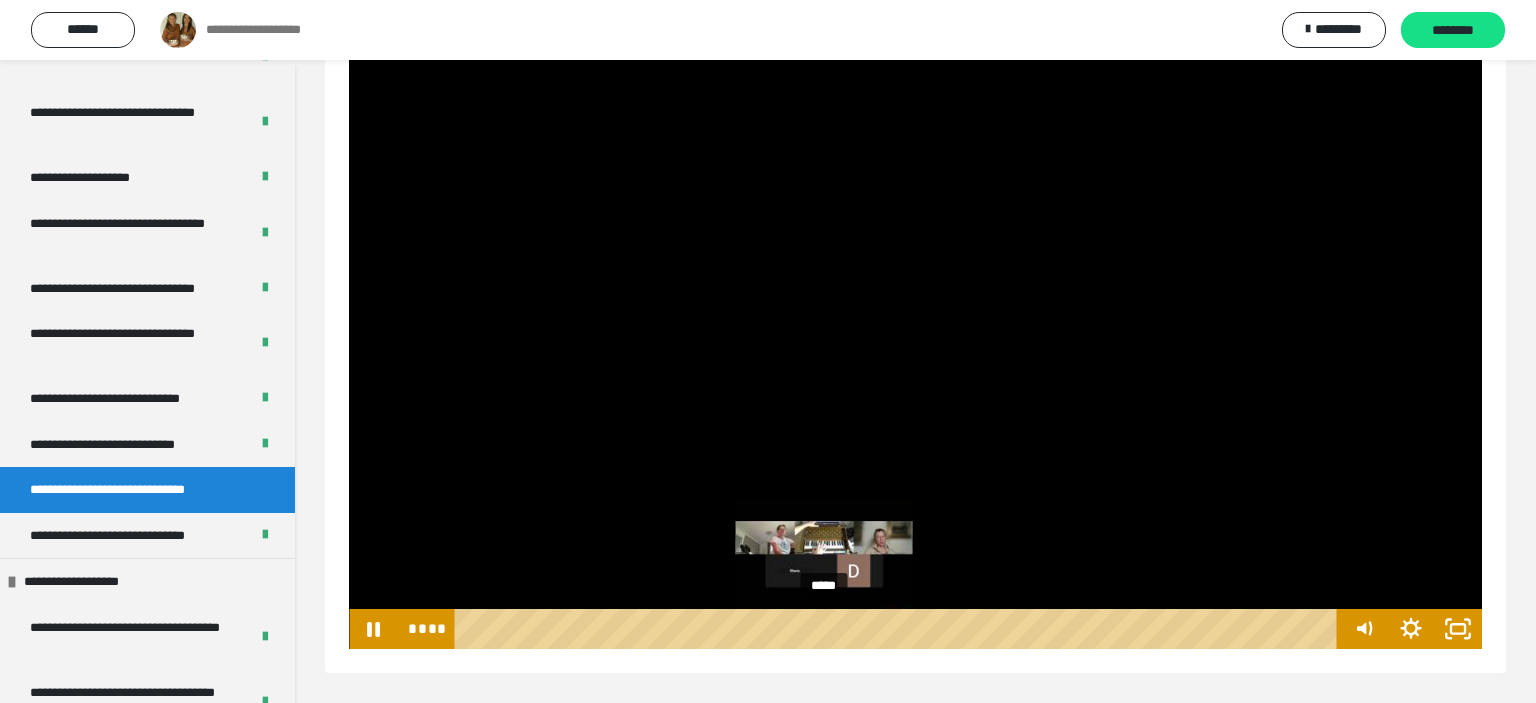 click on "*****" at bounding box center (899, 629) 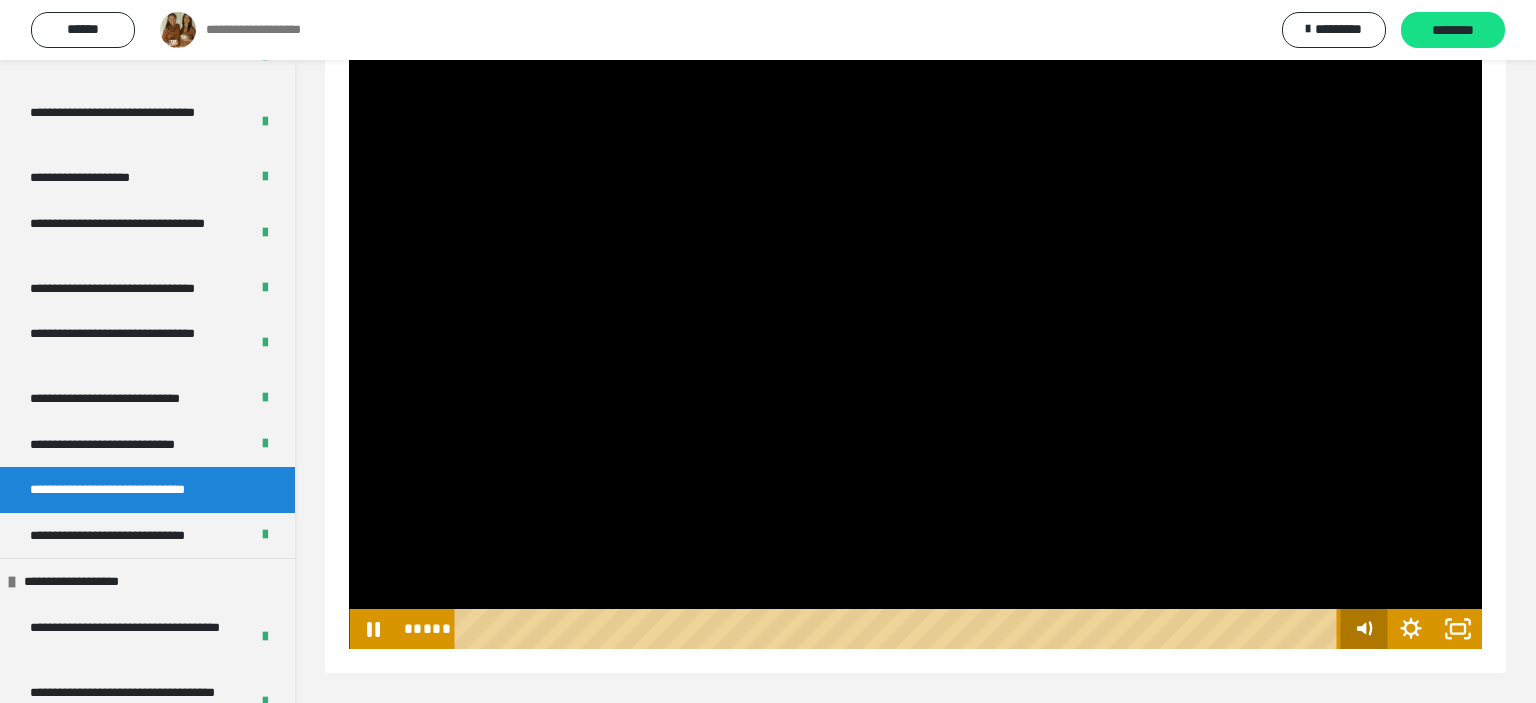 click 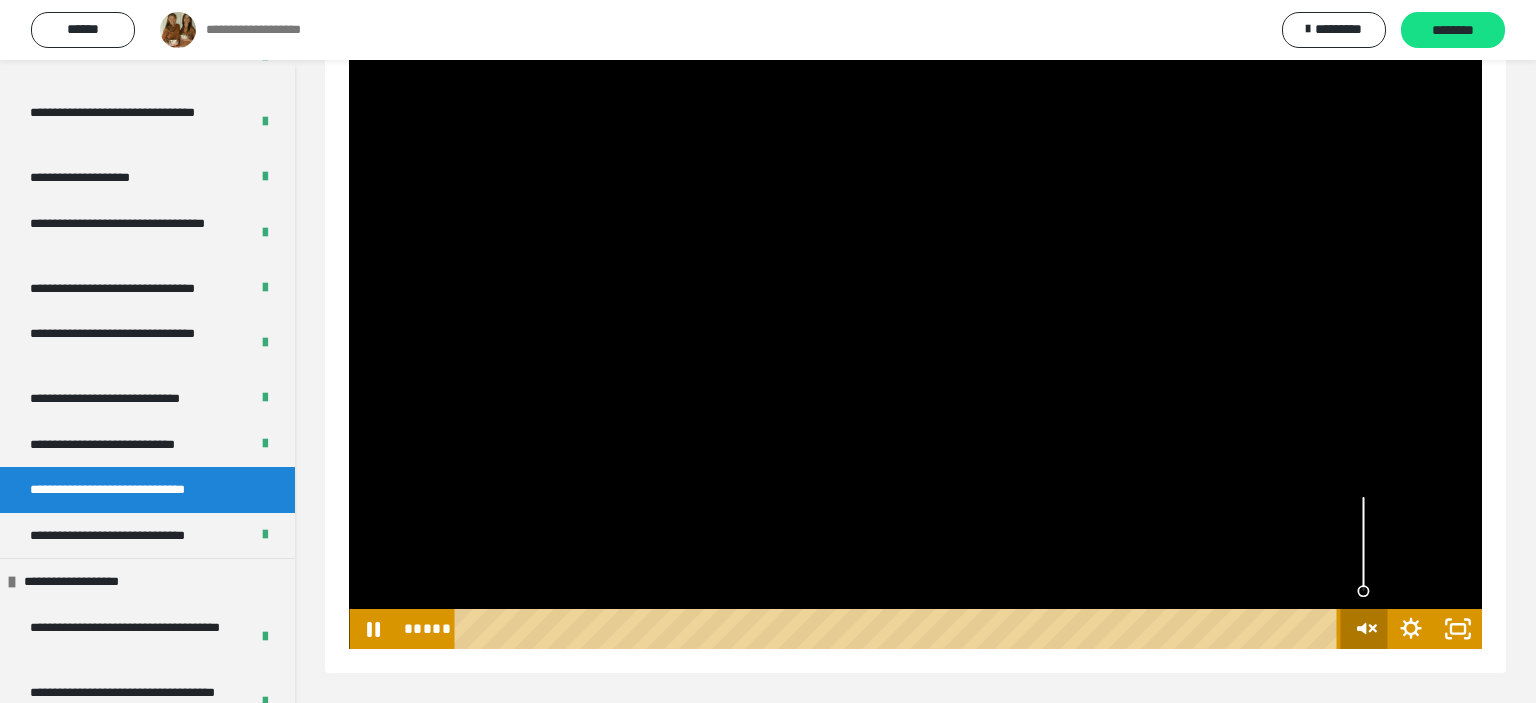 click 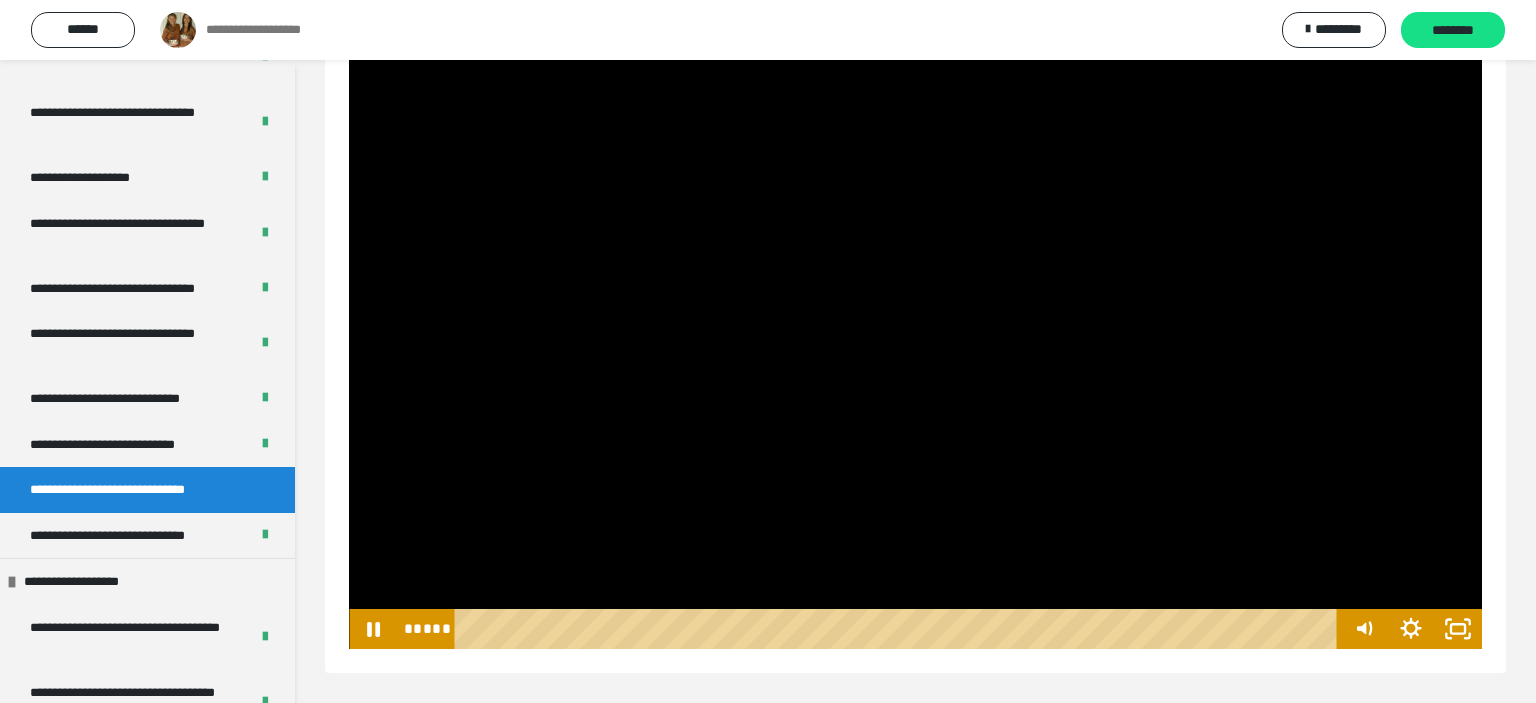 click at bounding box center (915, 295) 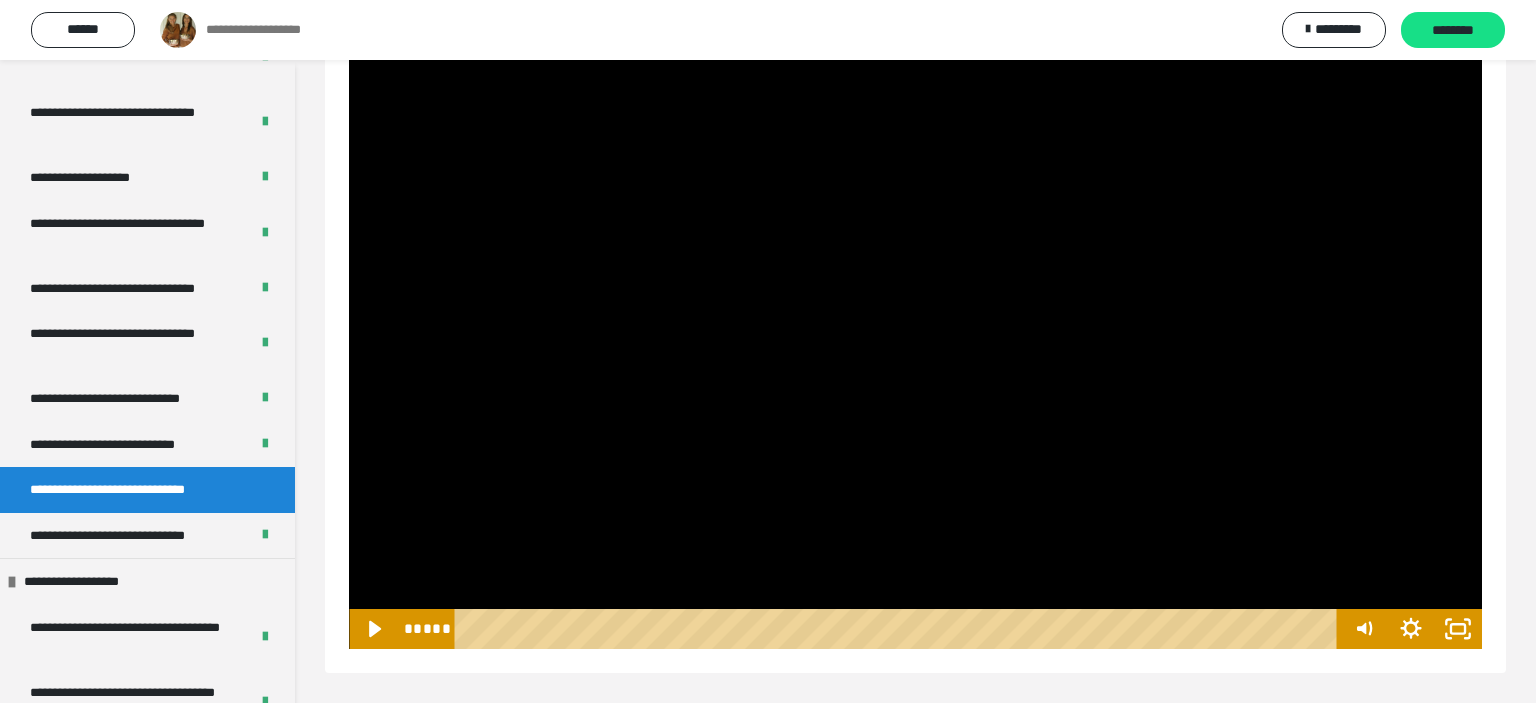 click 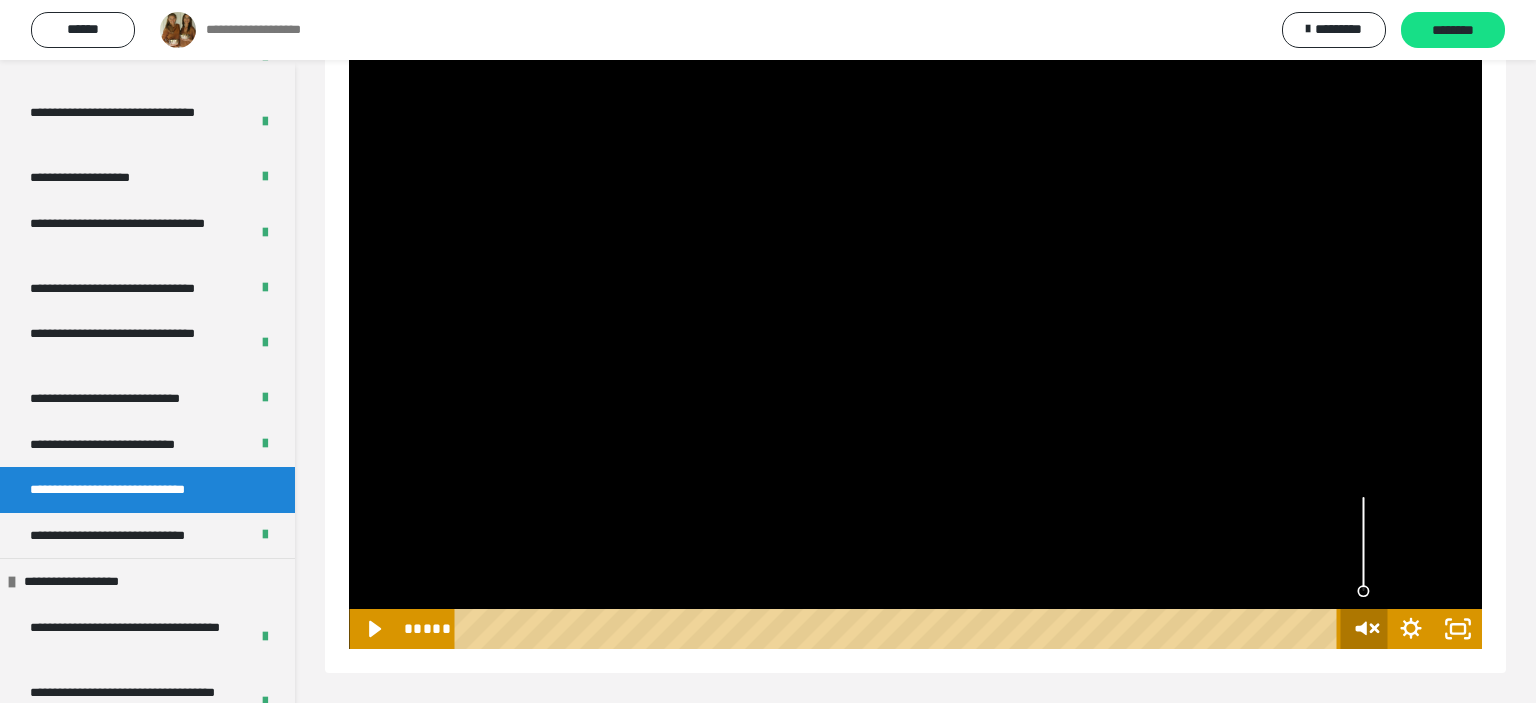 click 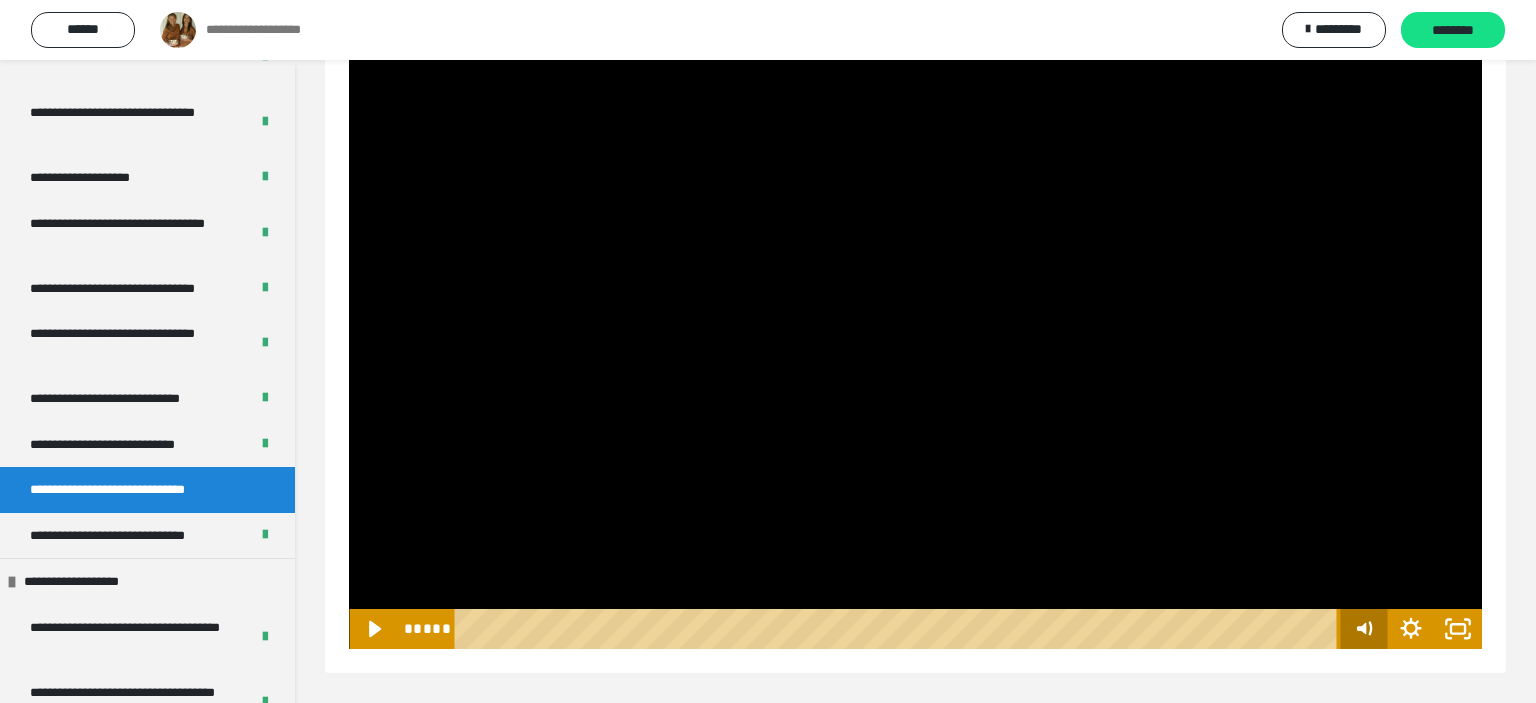 click 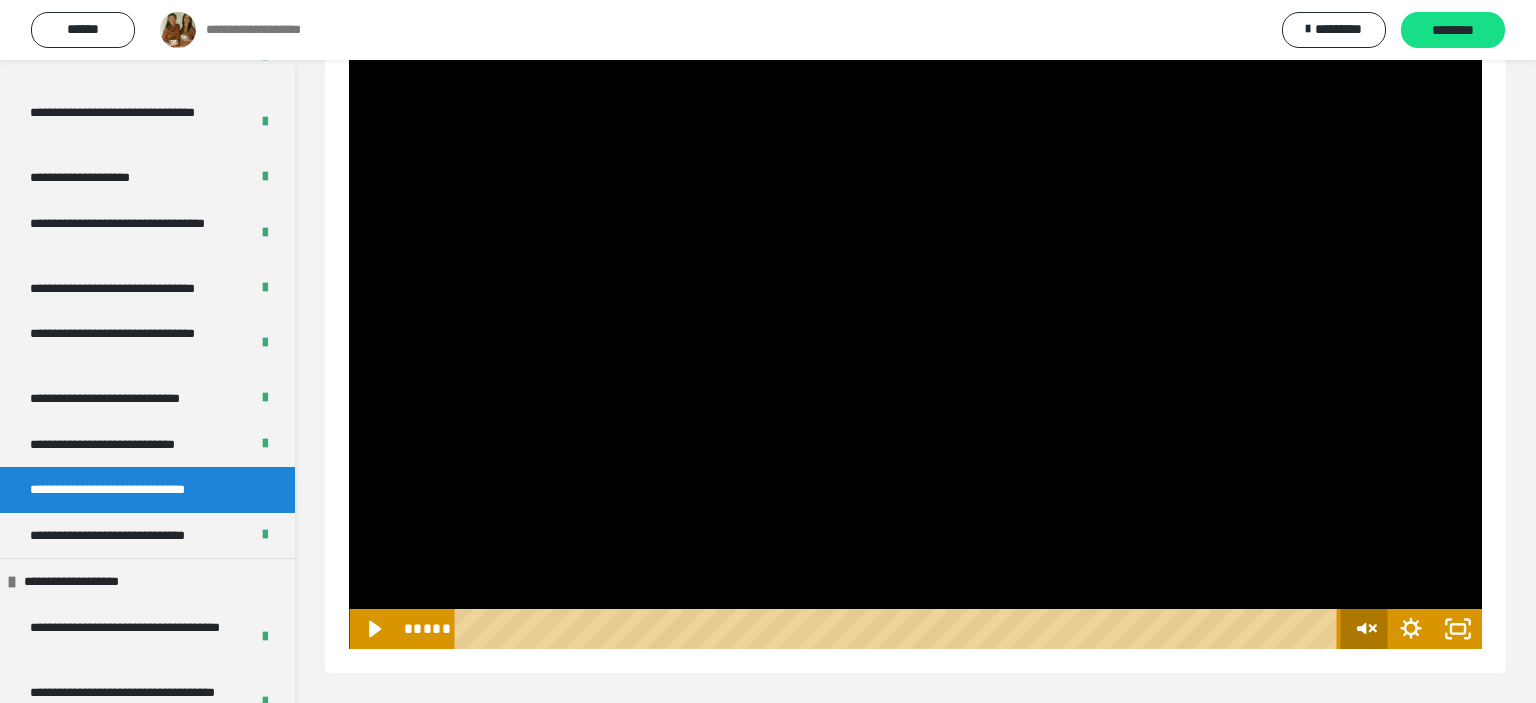 click 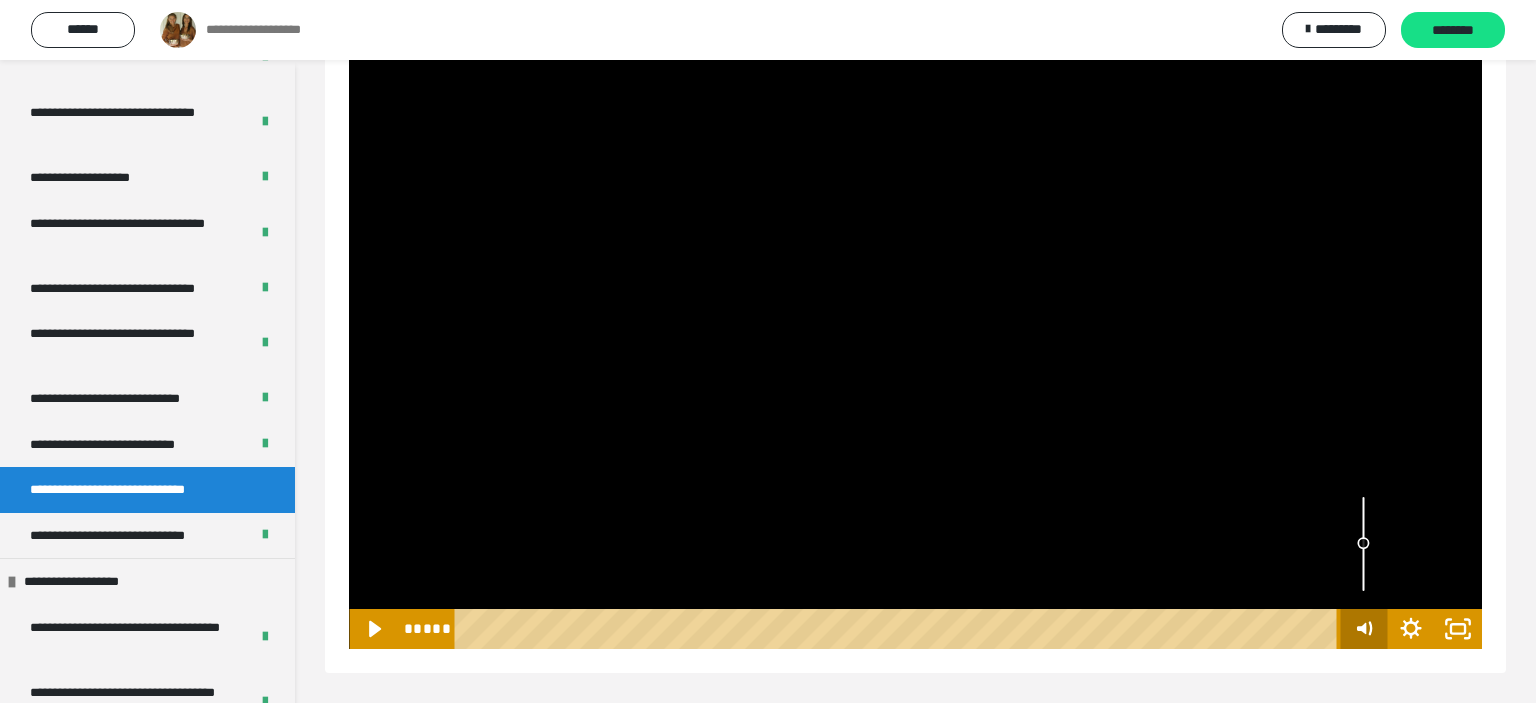 click 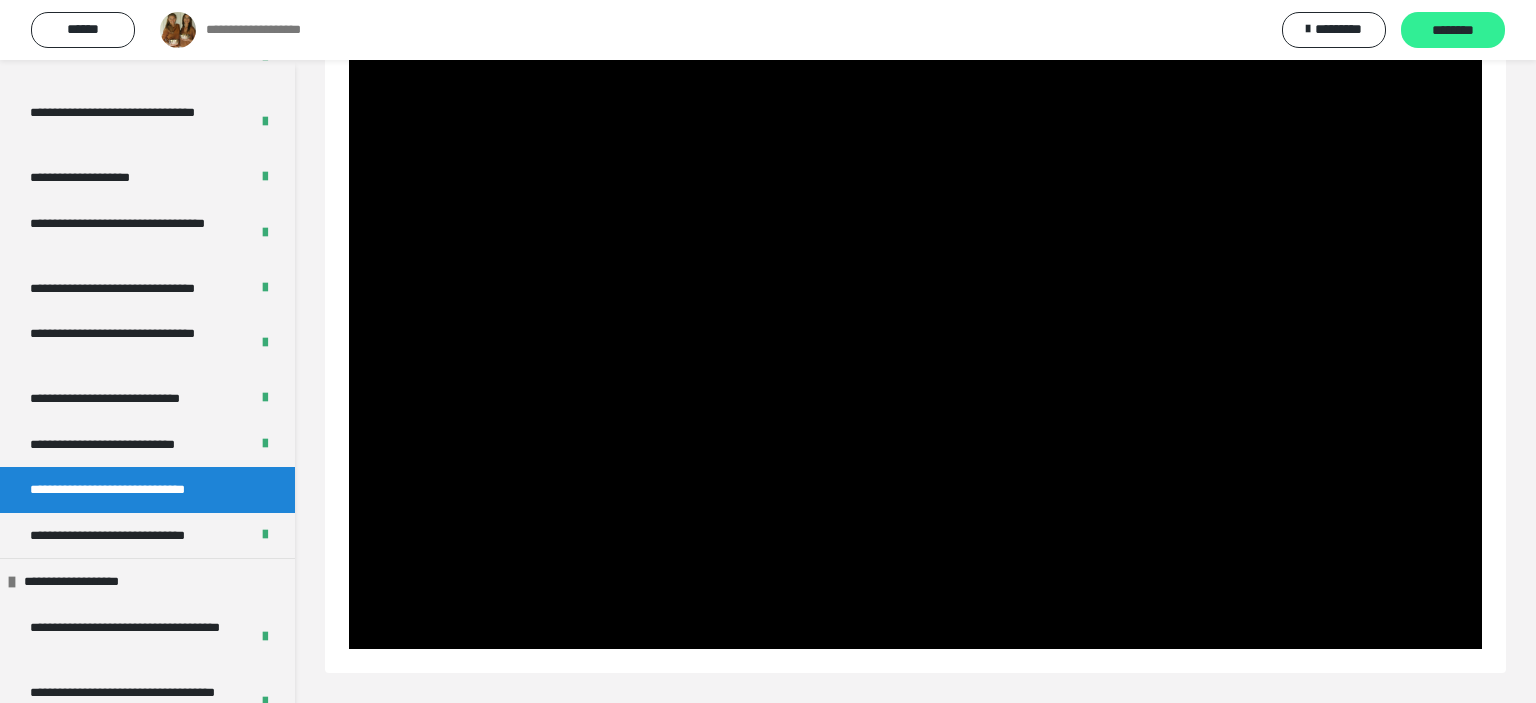 click on "********" at bounding box center [1453, 30] 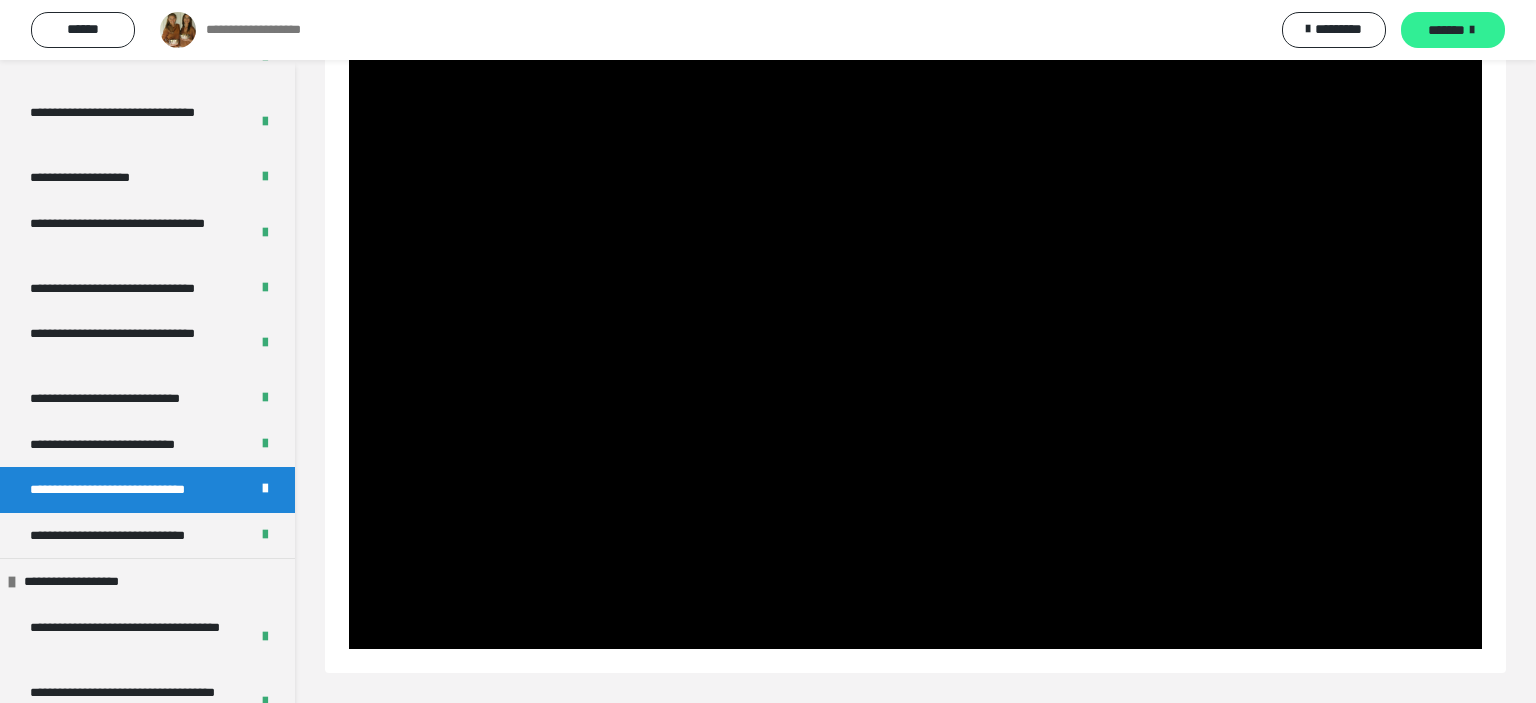 click on "*******" at bounding box center (1453, 30) 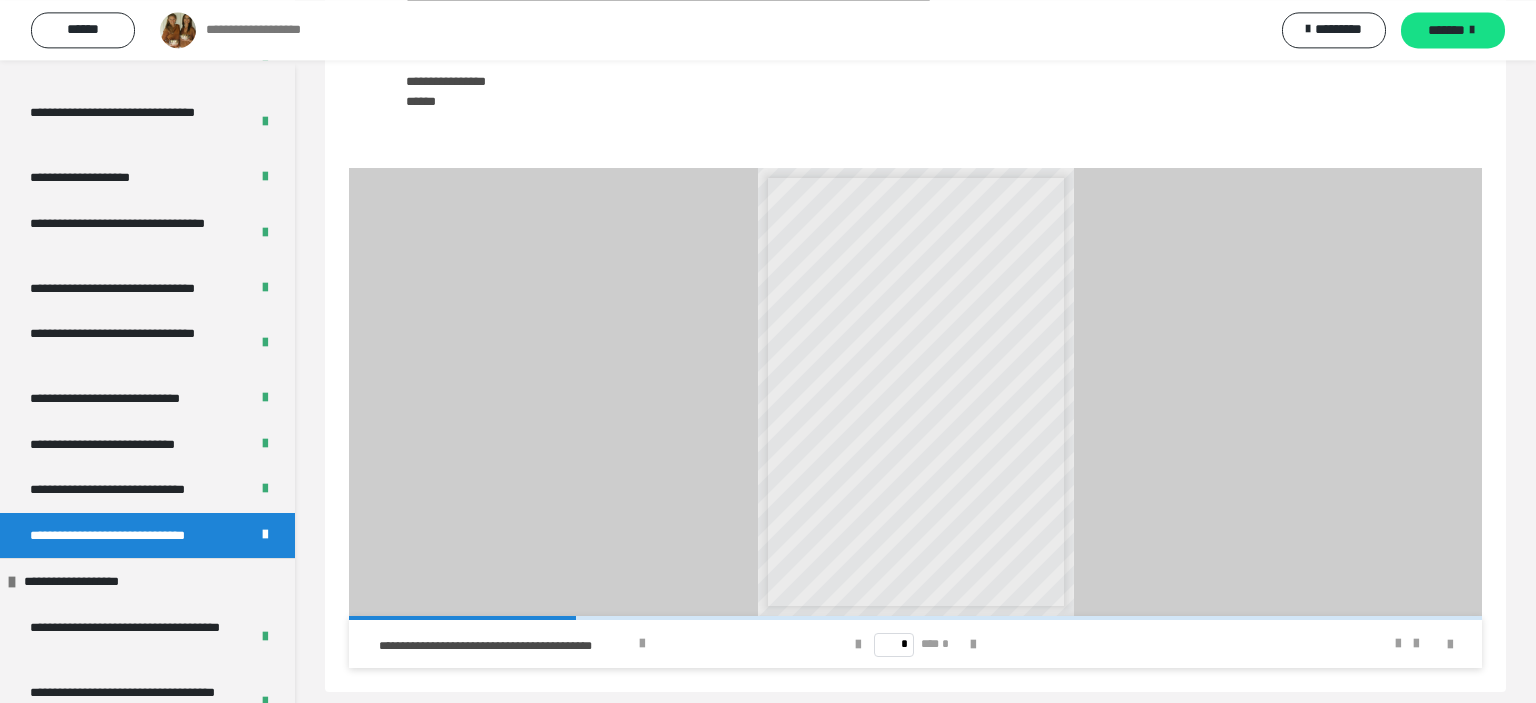 scroll, scrollTop: 985, scrollLeft: 0, axis: vertical 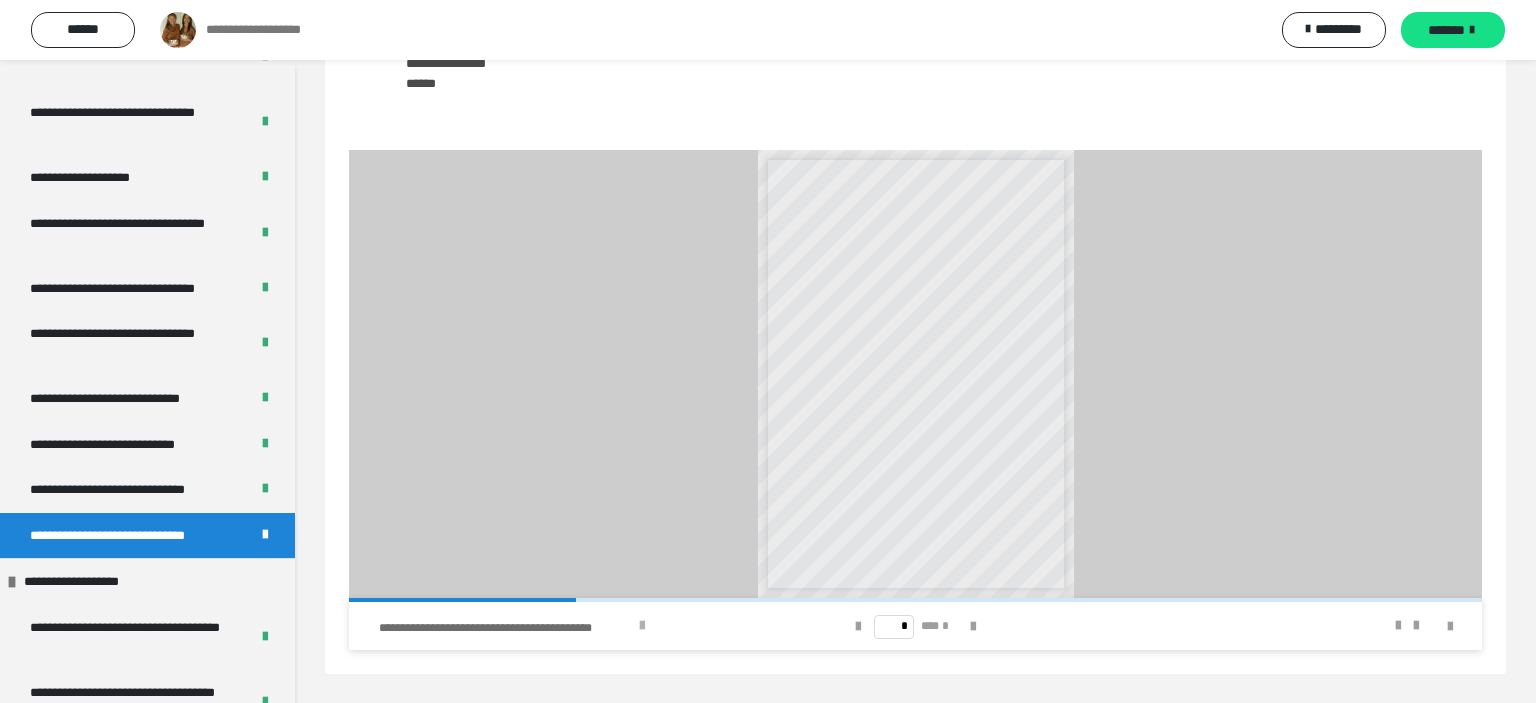 click on "**********" at bounding box center (506, 628) 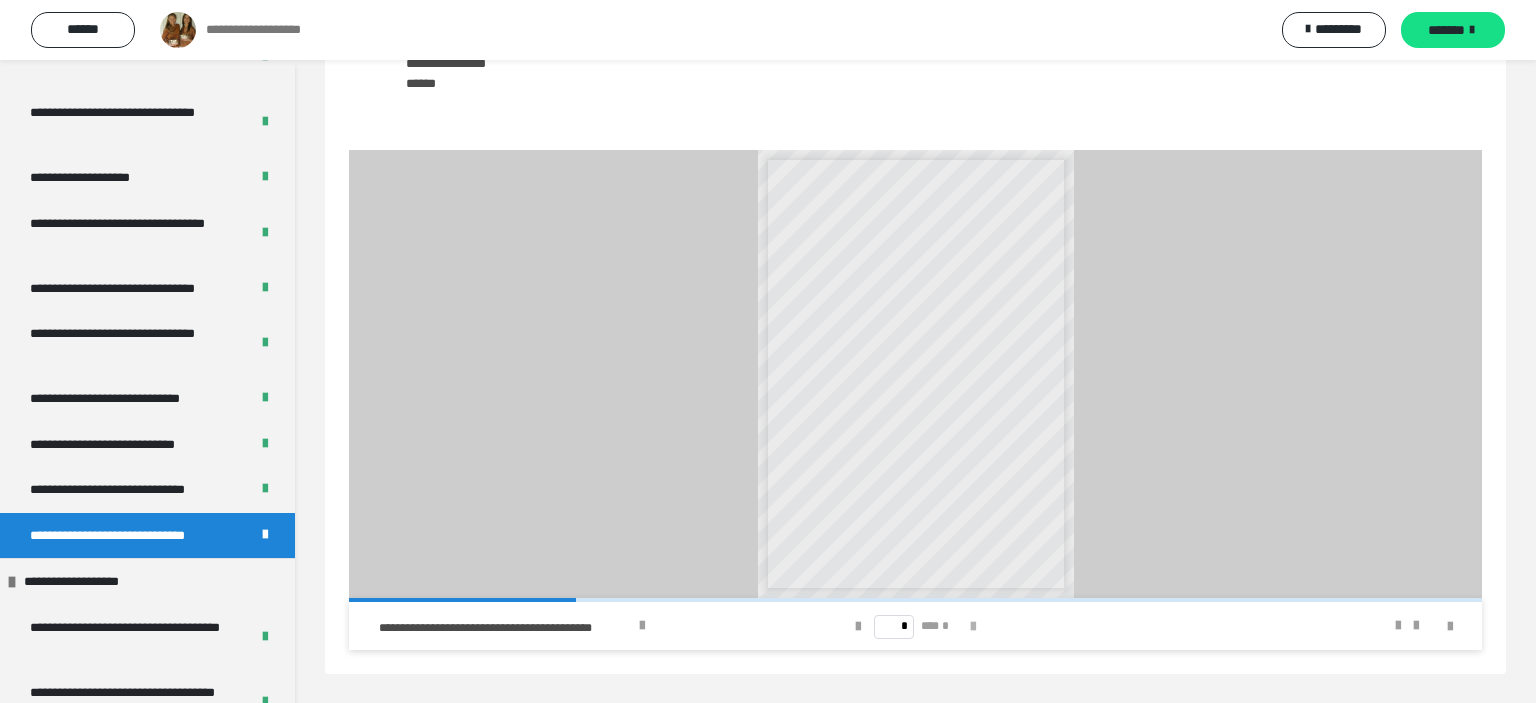 click at bounding box center (973, 627) 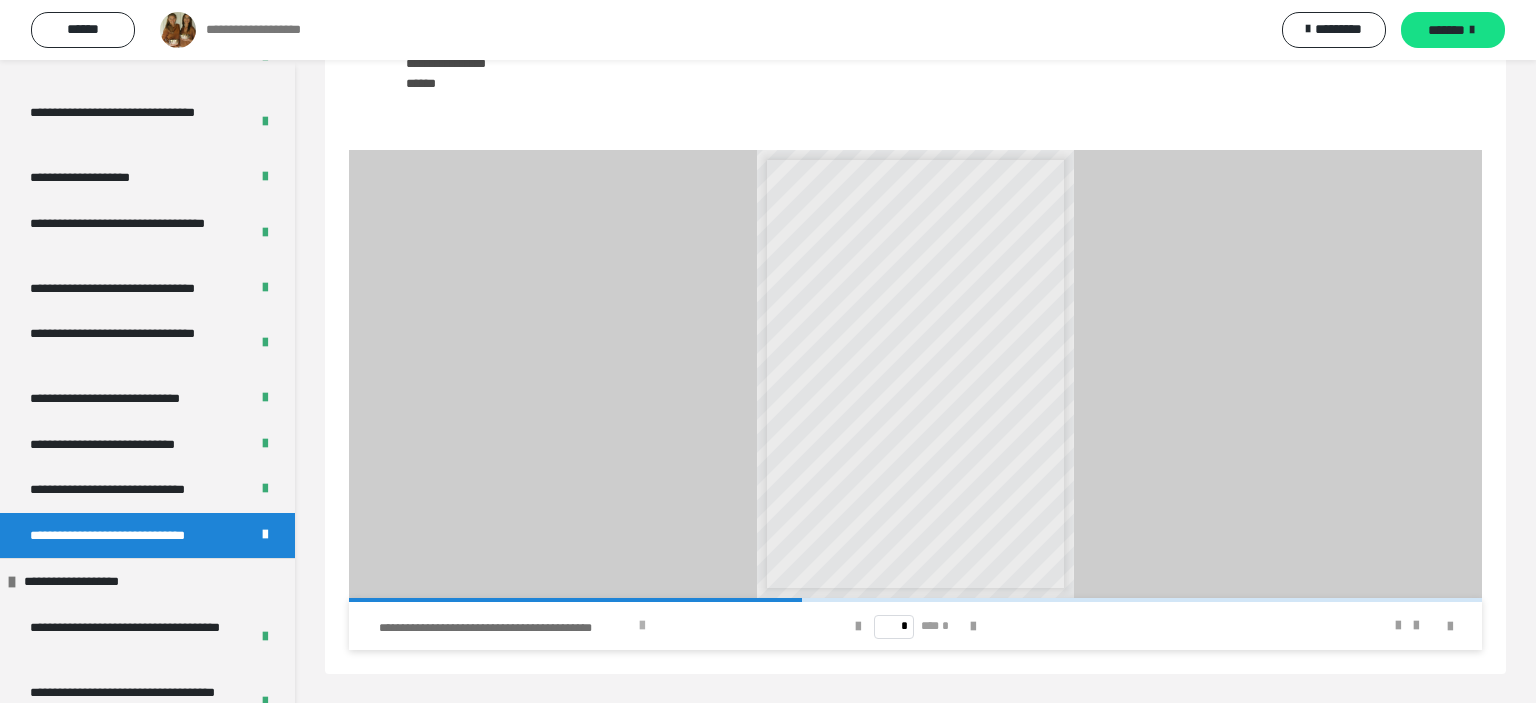 click on "**********" at bounding box center [506, 628] 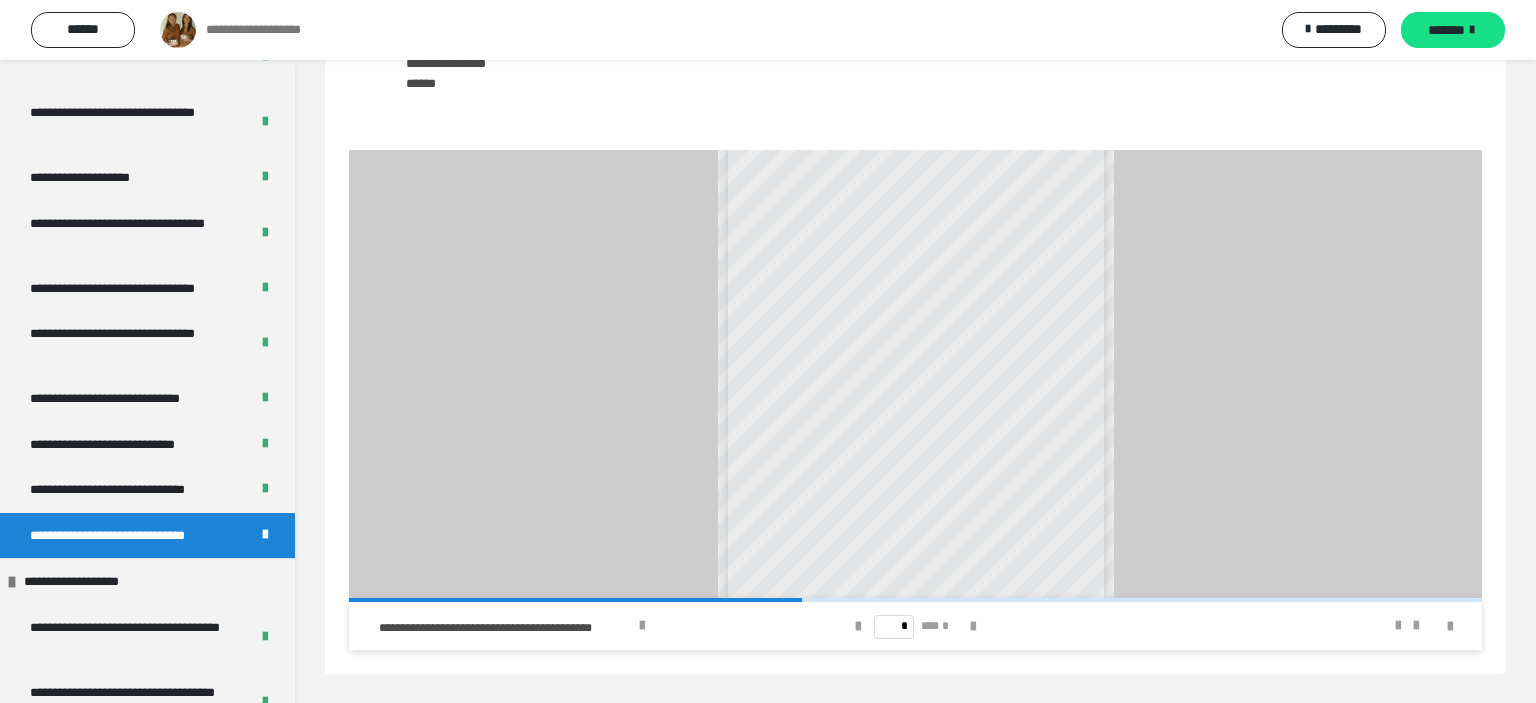 scroll, scrollTop: 112, scrollLeft: 0, axis: vertical 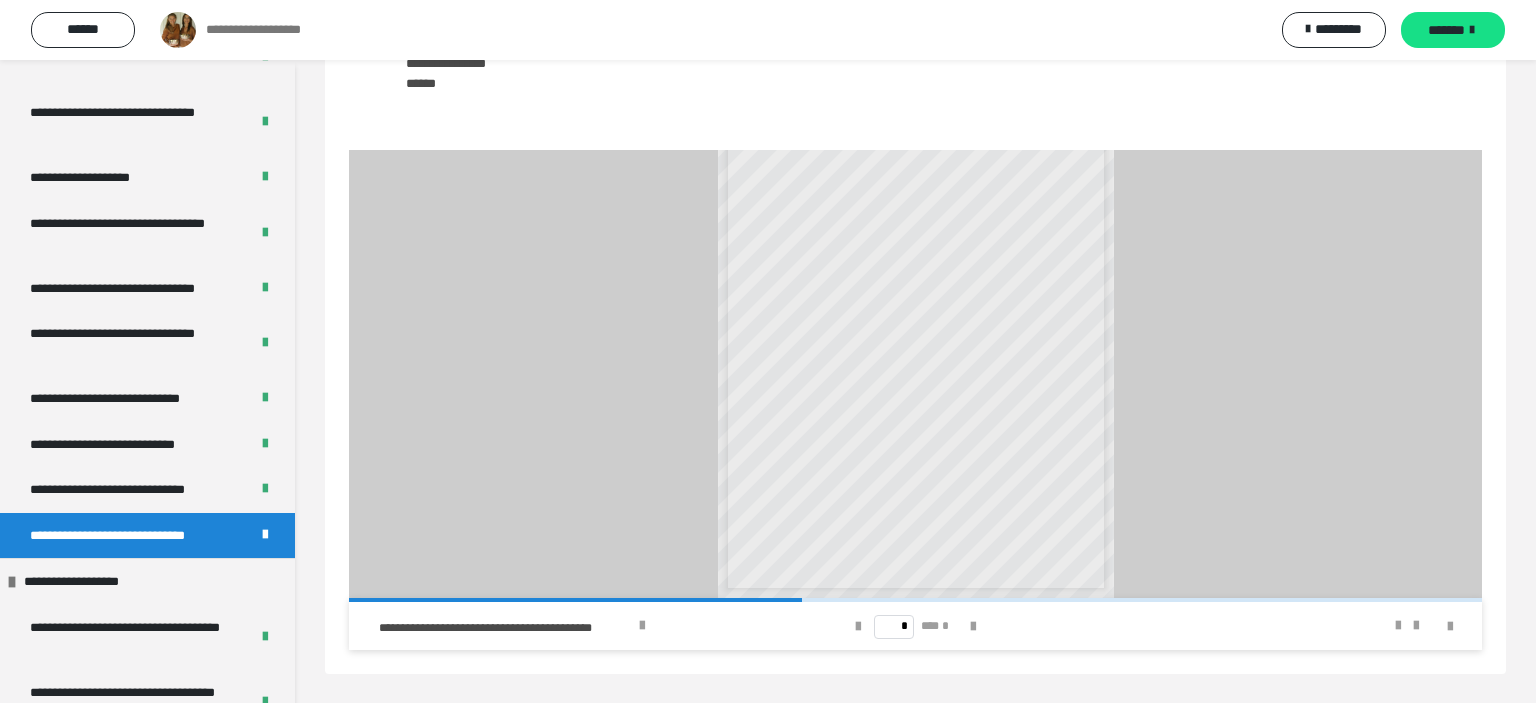 click on "* *** *" at bounding box center (915, 626) 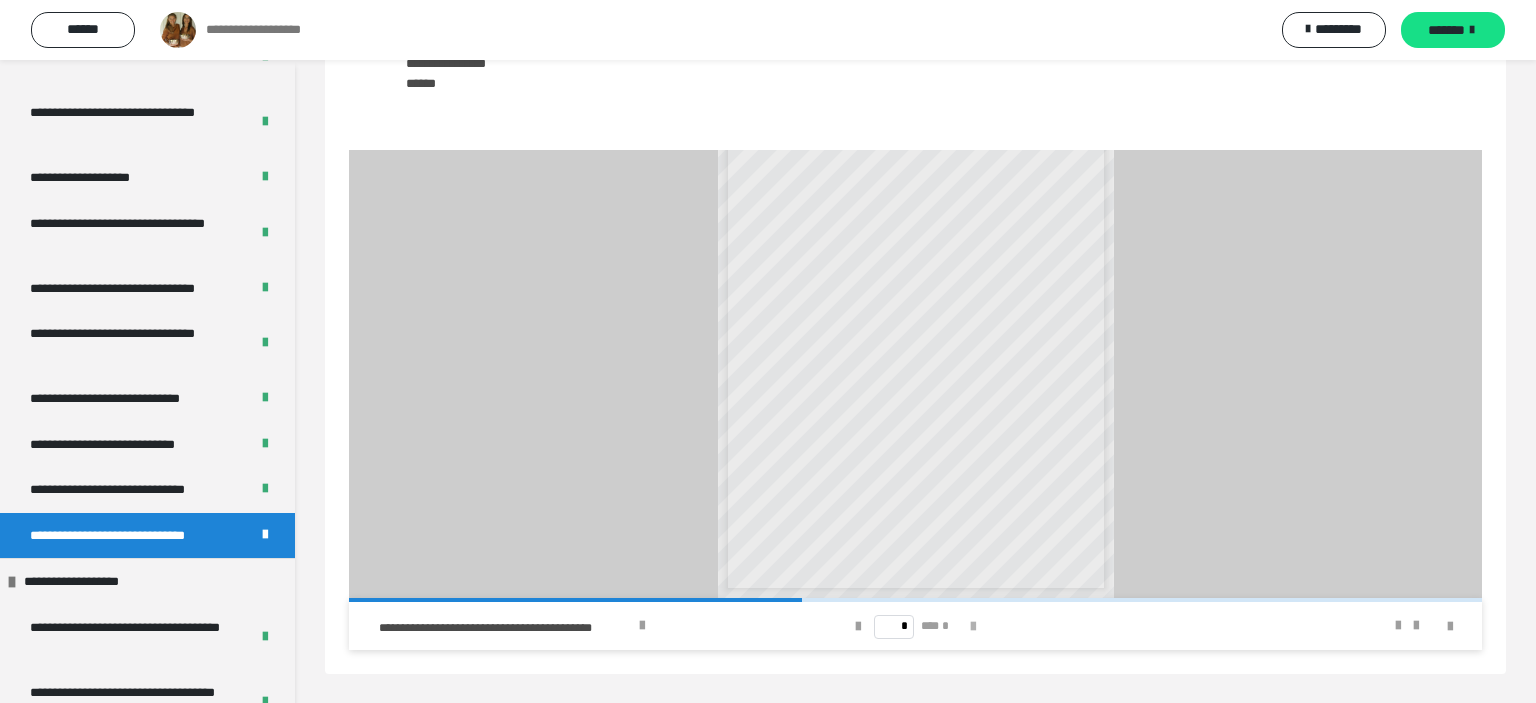 click at bounding box center [973, 627] 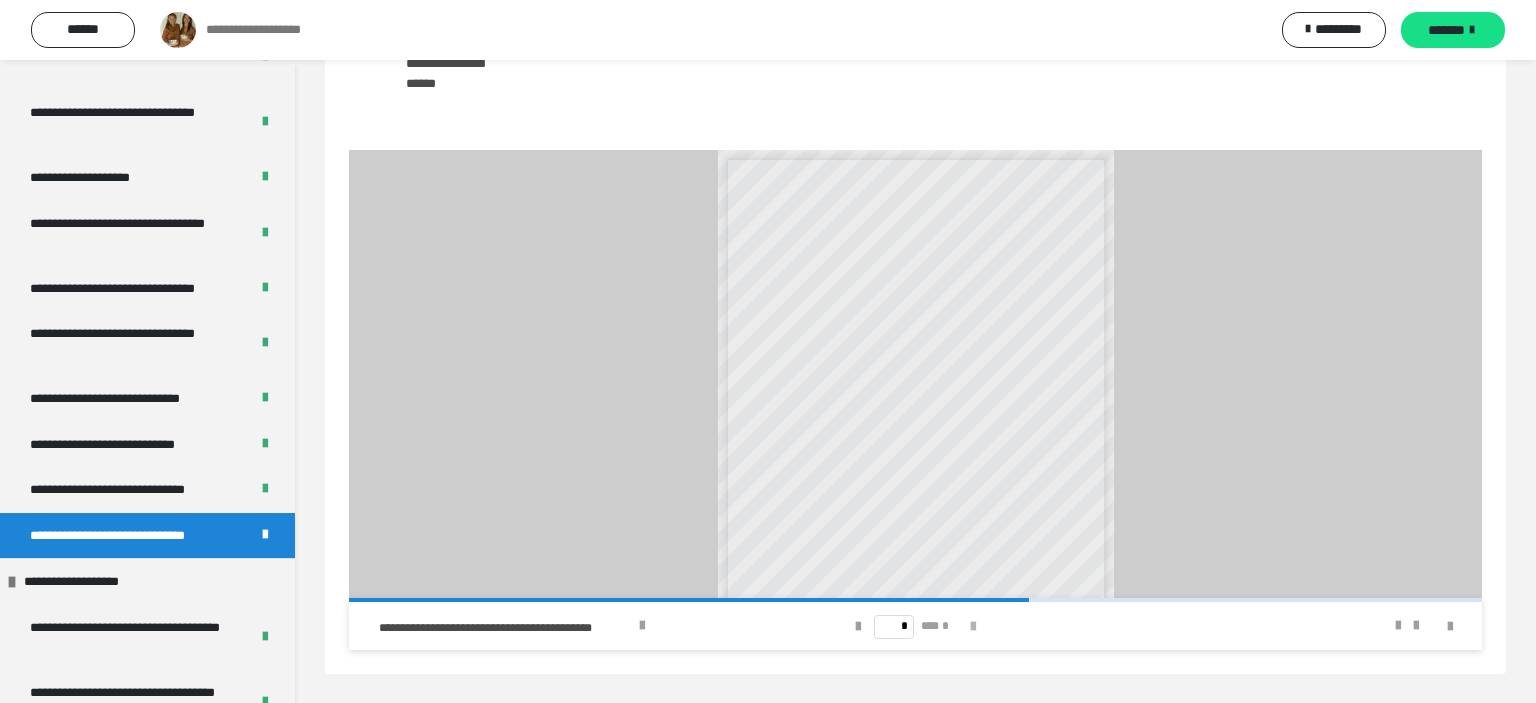 click at bounding box center (973, 627) 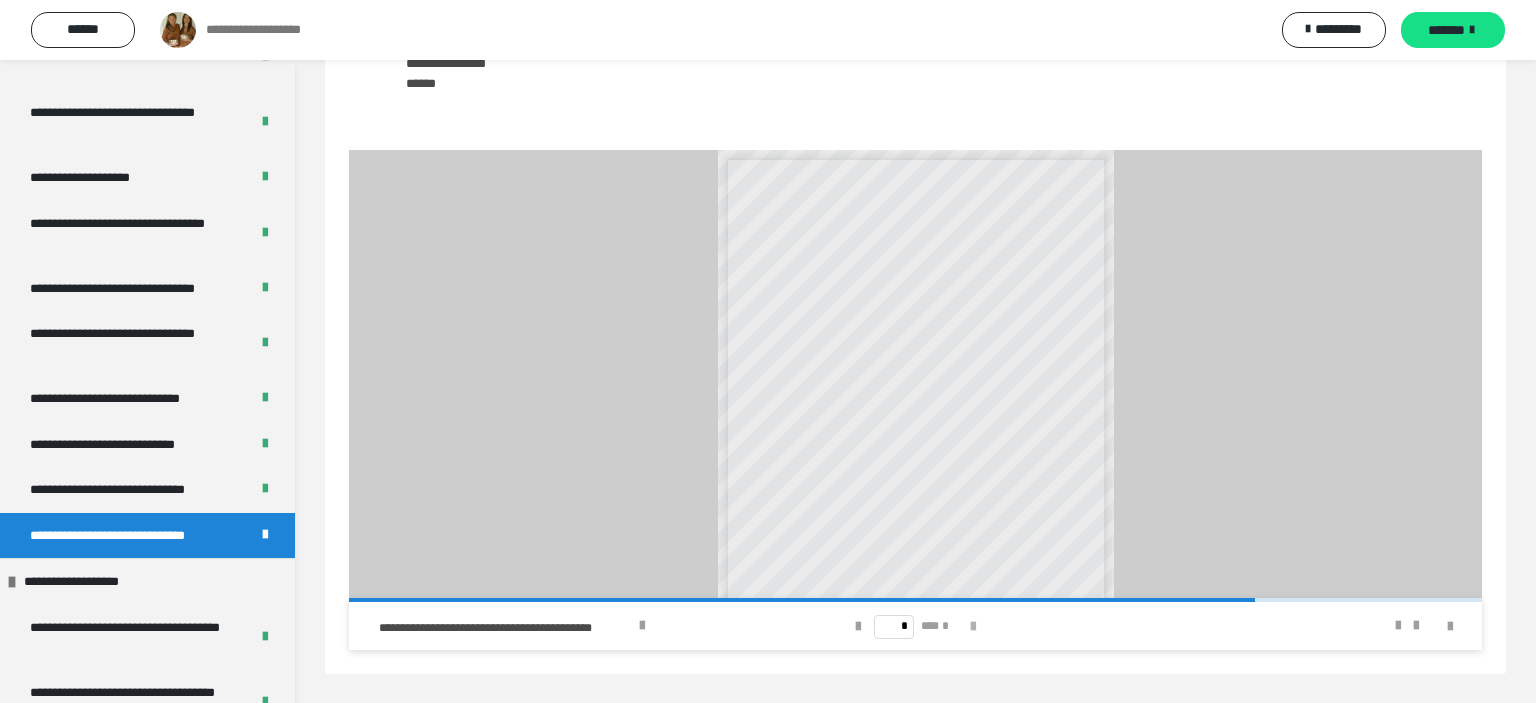 click at bounding box center [973, 627] 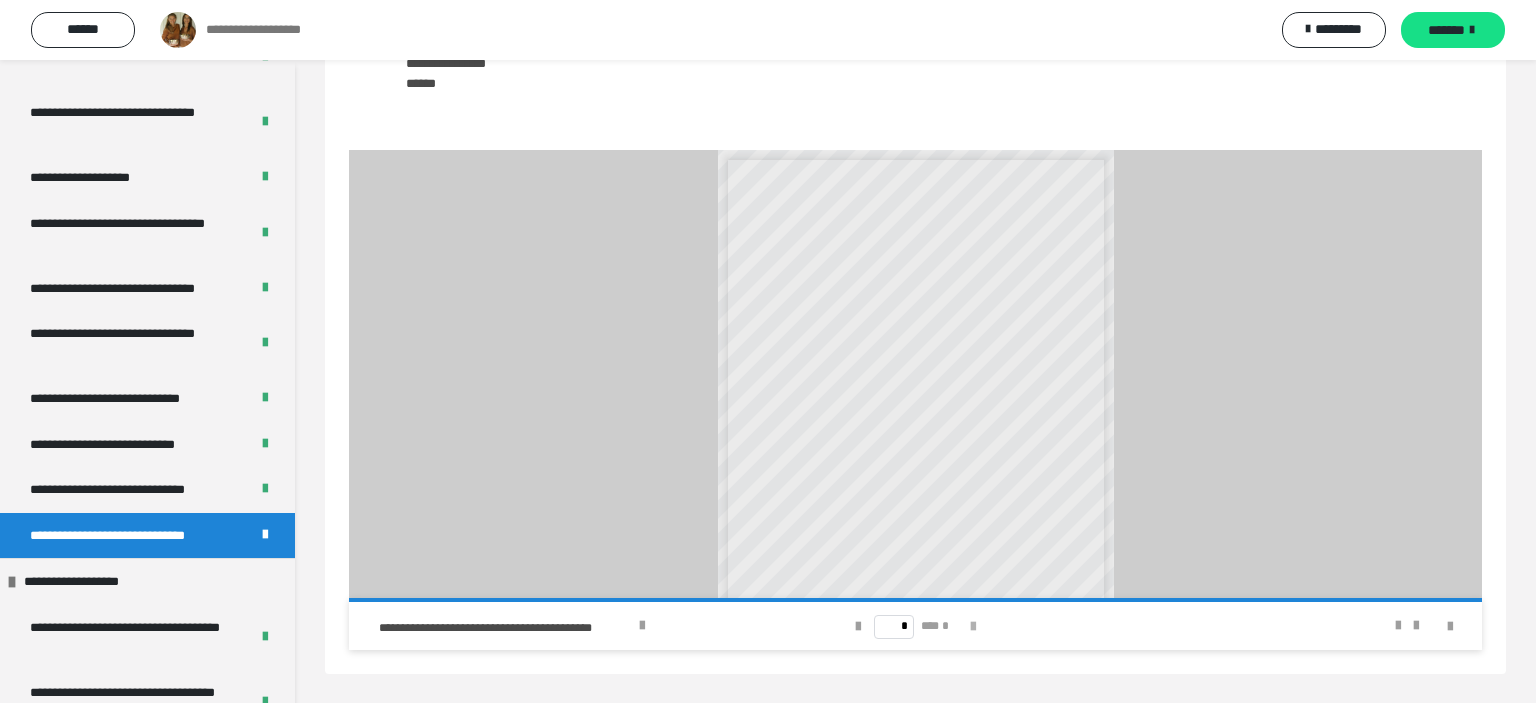 click on "* *** *" at bounding box center (915, 626) 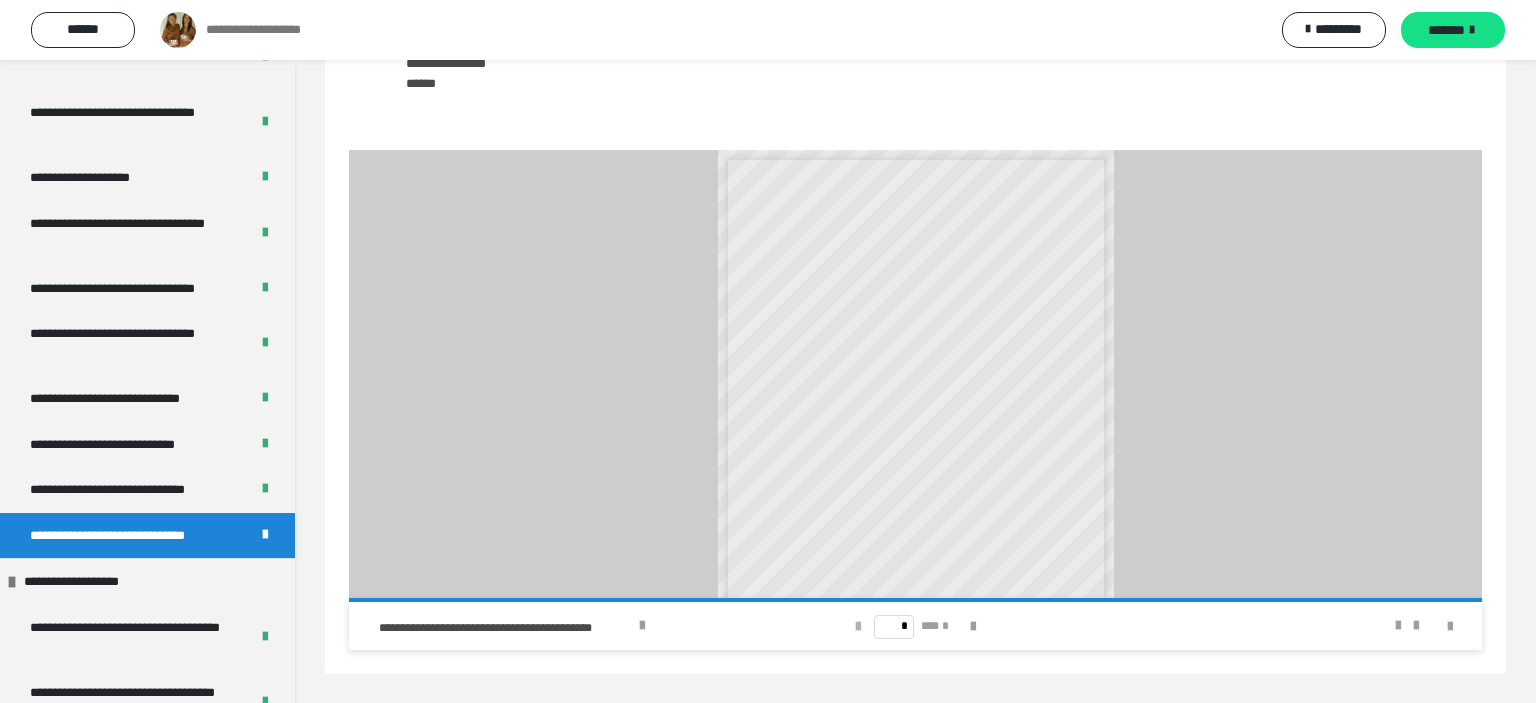 click at bounding box center [858, 627] 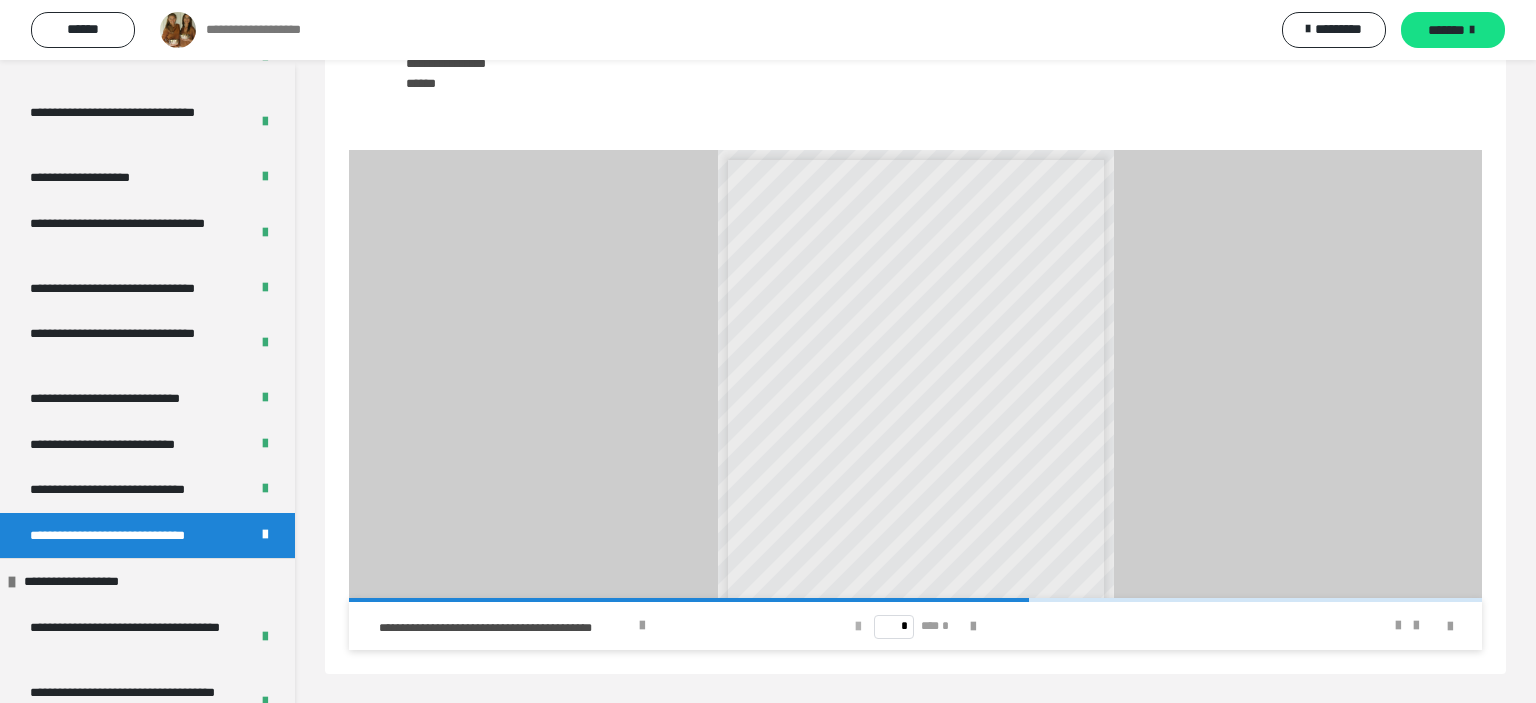 click at bounding box center [858, 627] 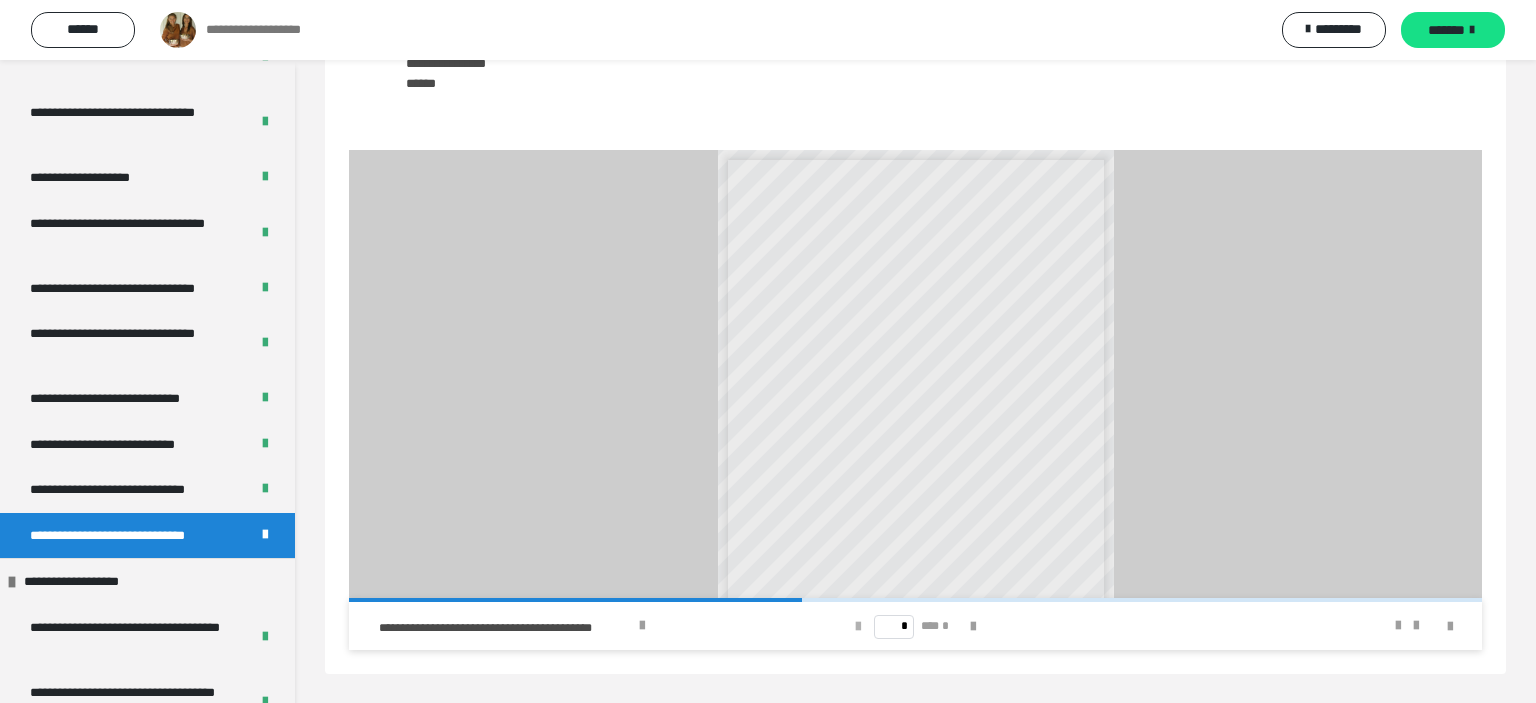 click at bounding box center [858, 627] 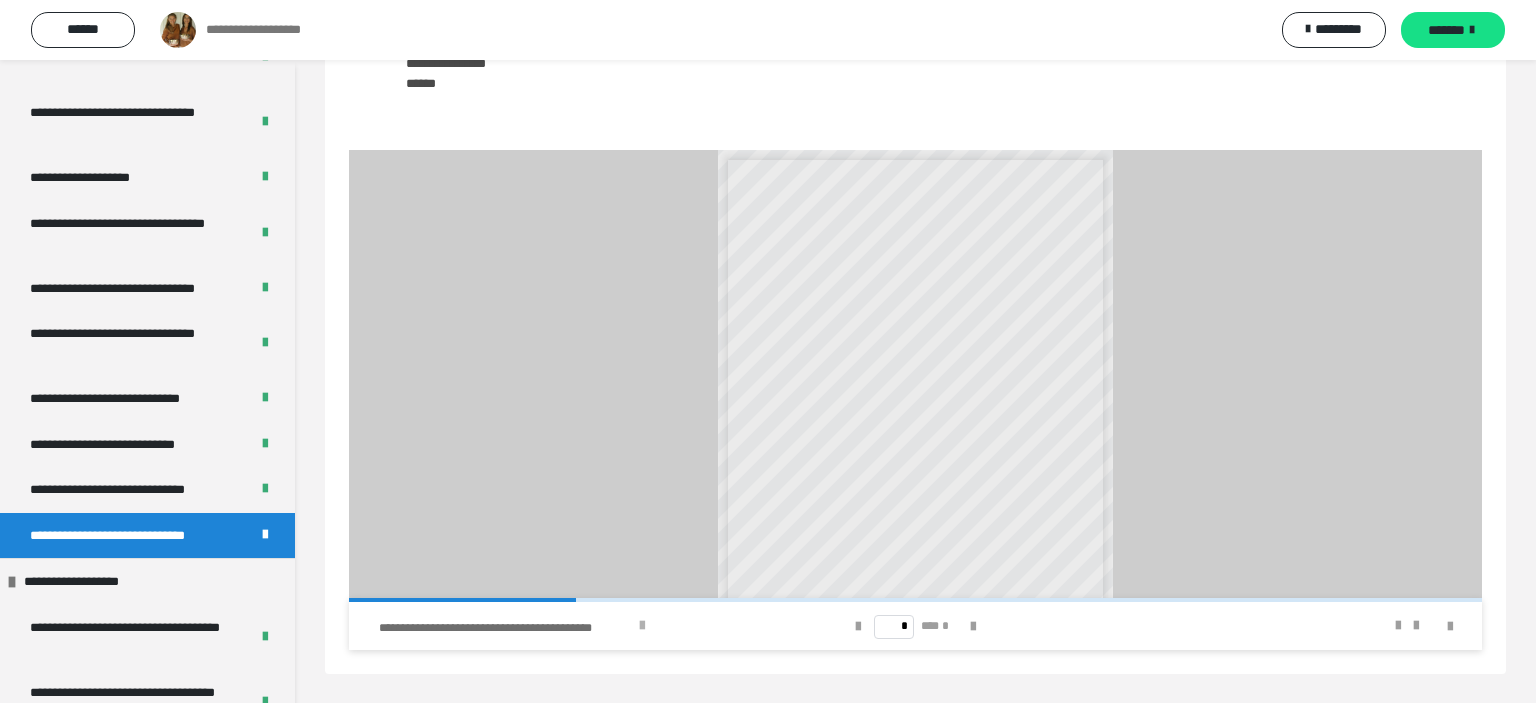 click at bounding box center [642, 626] 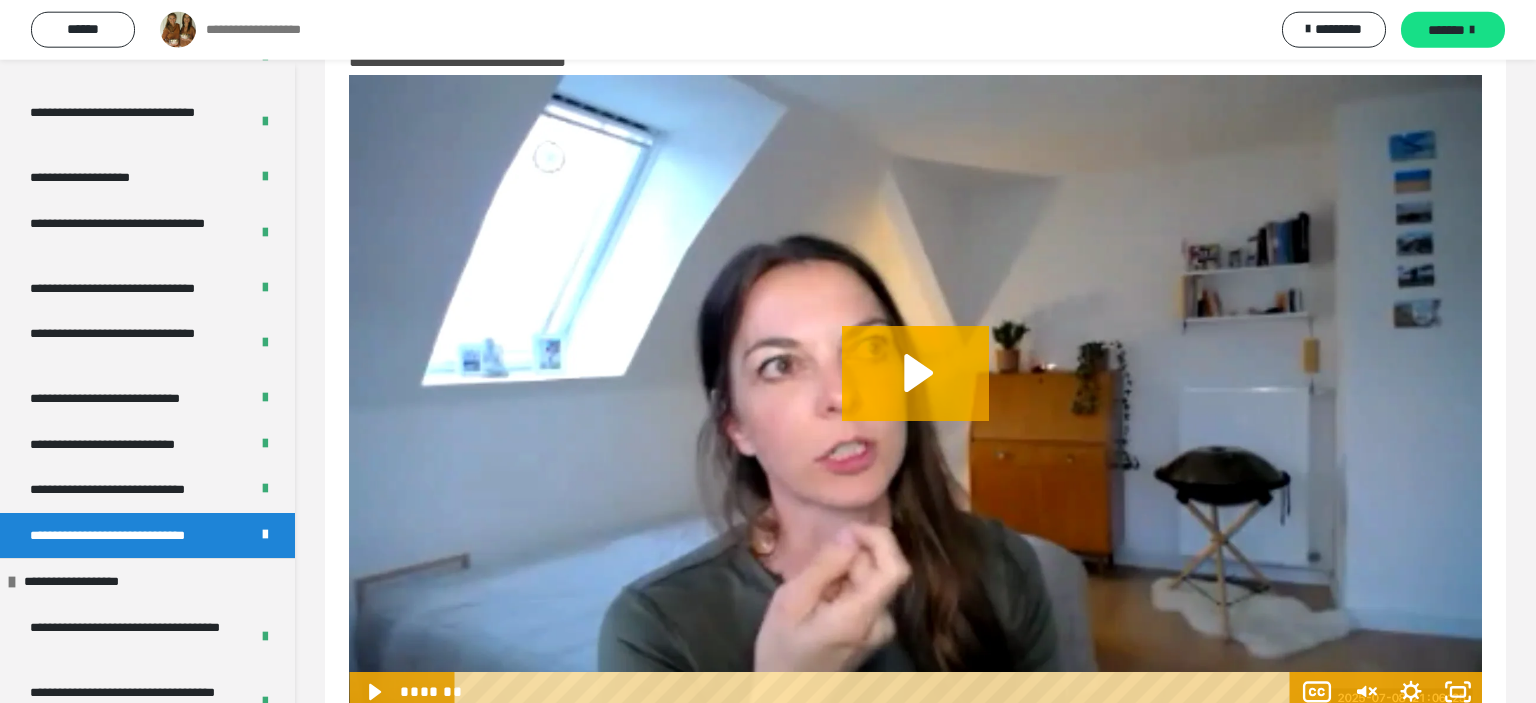 scroll, scrollTop: 35, scrollLeft: 0, axis: vertical 